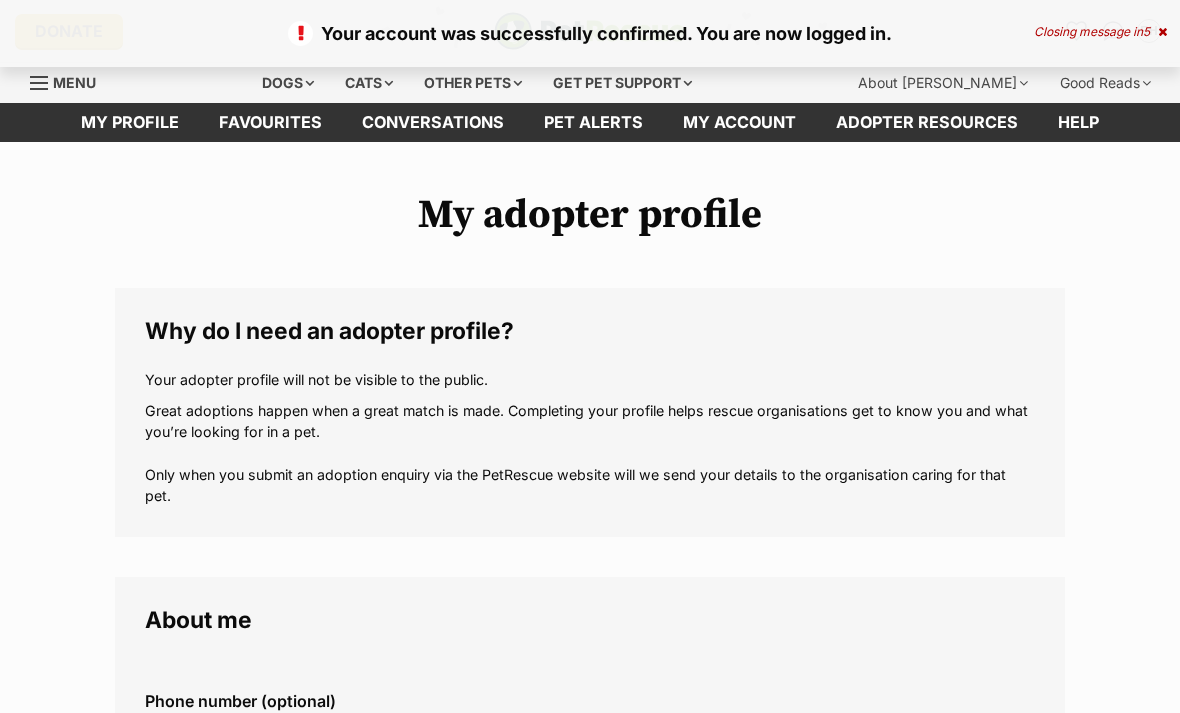 scroll, scrollTop: 0, scrollLeft: 0, axis: both 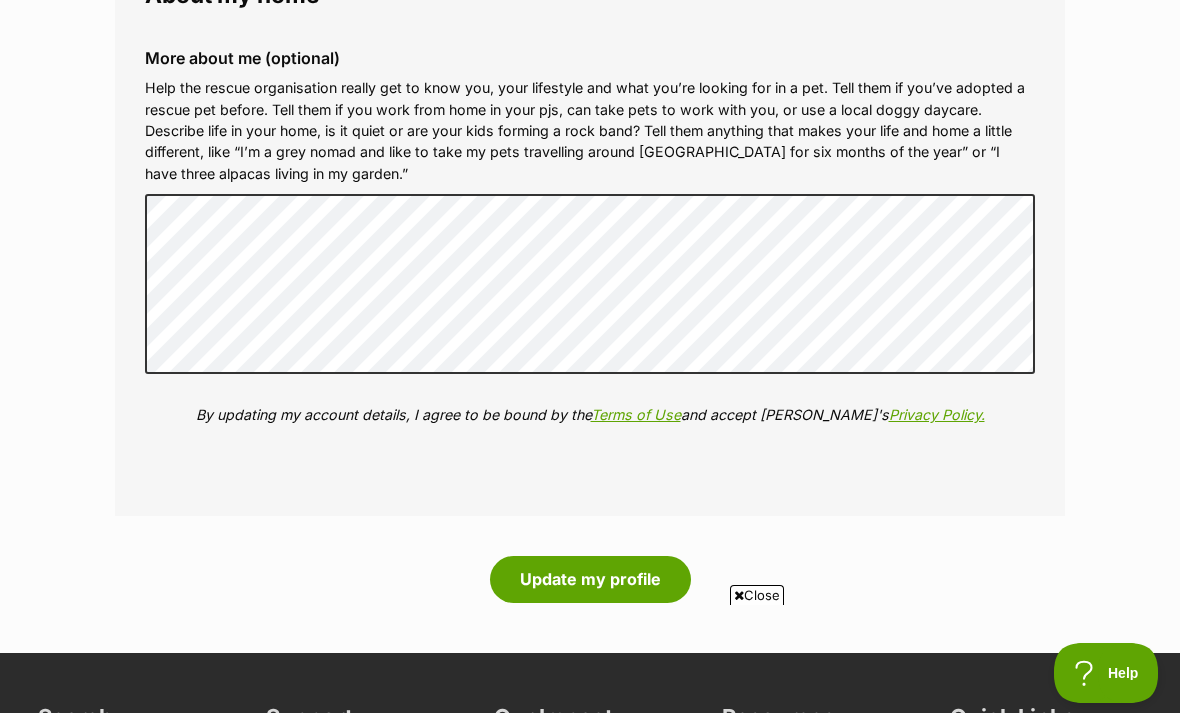 click on "More about me (optional)
Help the rescue organisation really get to know you, your lifestyle and what you’re looking for in a pet. Tell them if you’ve adopted a rescue pet before. Tell them if you work from home in your pjs, can take pets to work with you, or use a local doggy daycare. Describe life in your home, is it quiet or are your kids forming a rock band? Tell them anything that makes your life and home a little different, like “I’m a grey nomad and like to take my pets travelling around [GEOGRAPHIC_DATA] for six months of the year” or “I have three alpacas living in my garden.”
By updating my account details, I agree to be bound by the  Terms of Use  and accept [PERSON_NAME]'s  Privacy Policy." at bounding box center [590, 252] 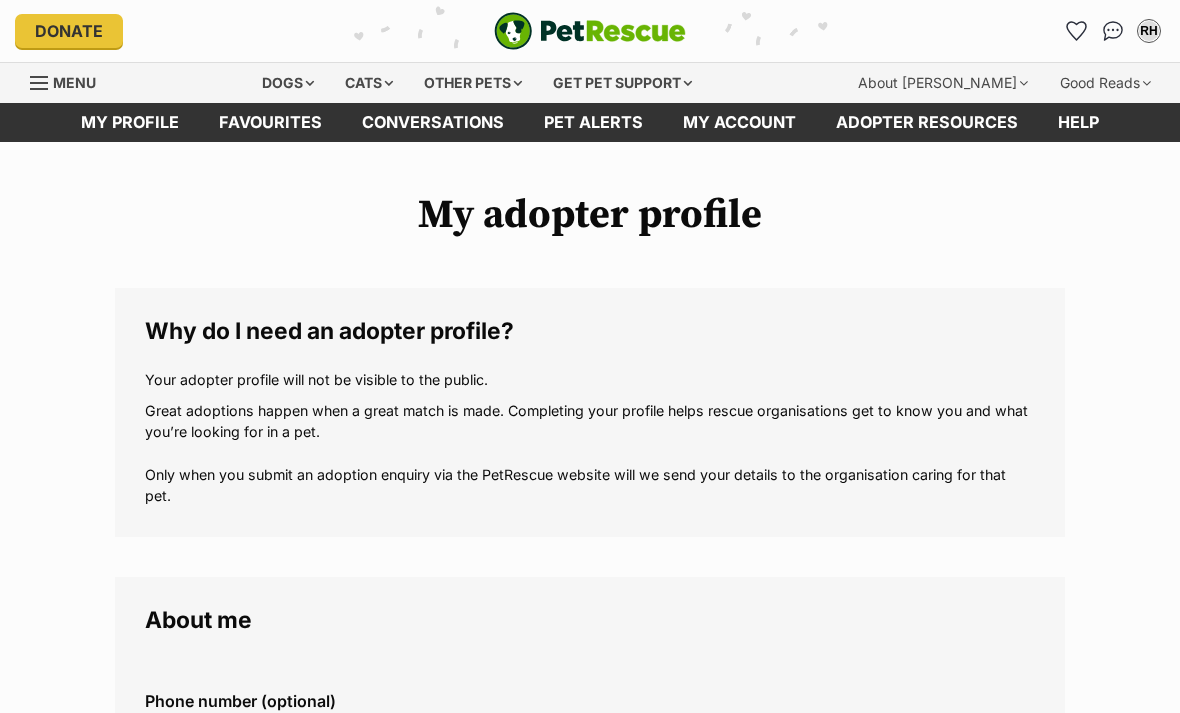 scroll, scrollTop: 0, scrollLeft: 0, axis: both 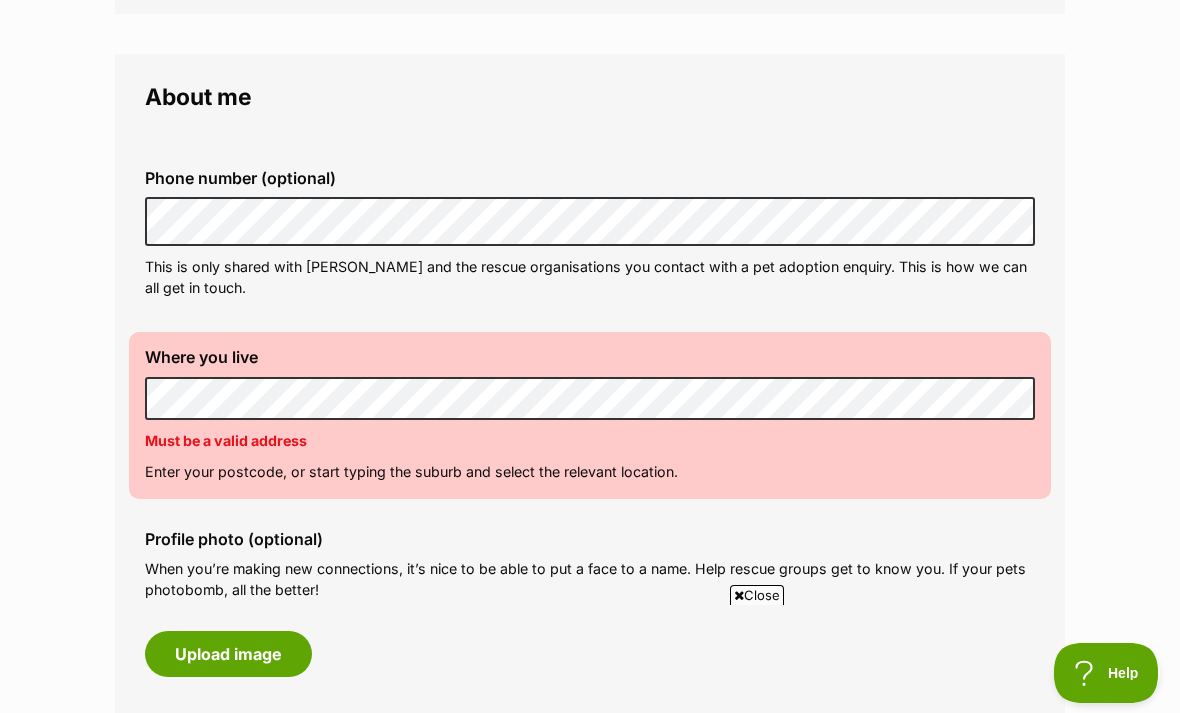 click at bounding box center [739, 595] 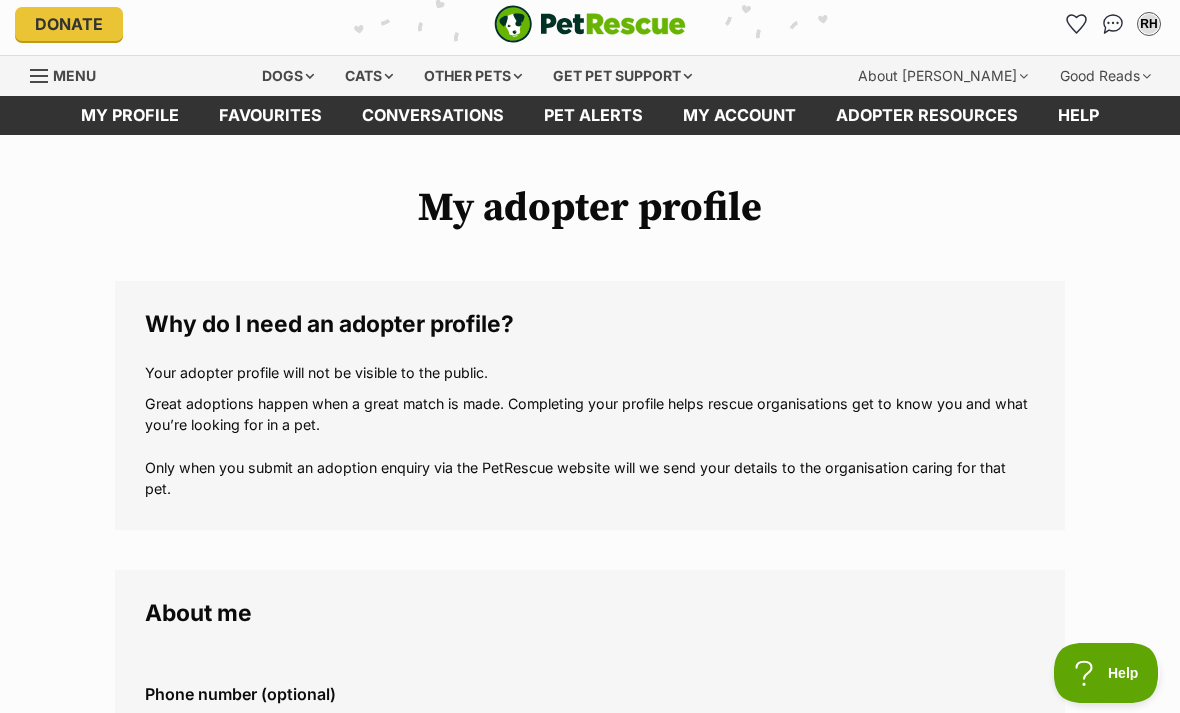 scroll, scrollTop: 0, scrollLeft: 0, axis: both 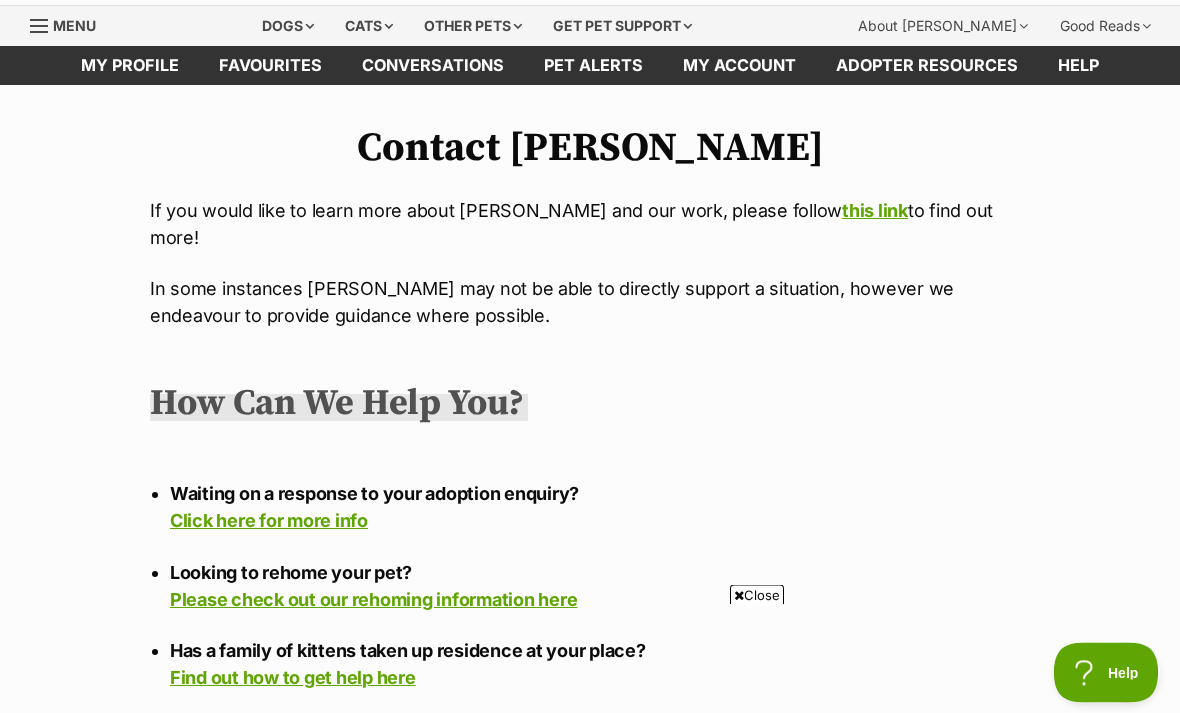 click on "Click here for more info" at bounding box center [269, 521] 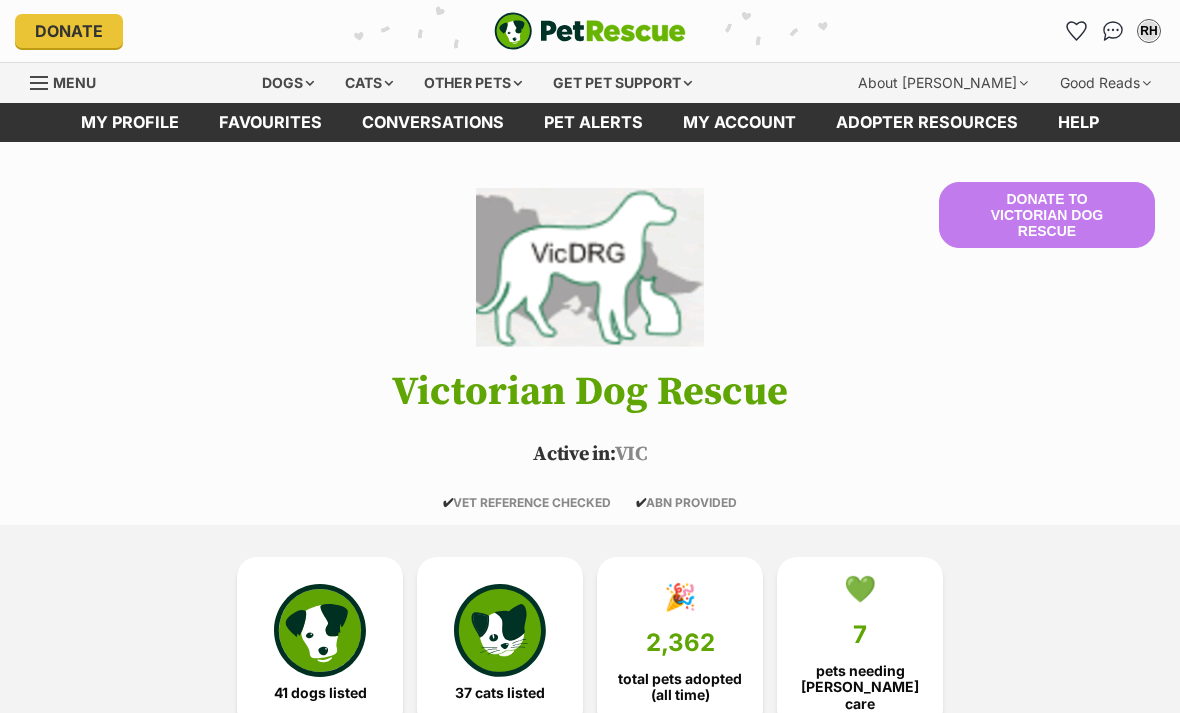 scroll, scrollTop: 0, scrollLeft: 0, axis: both 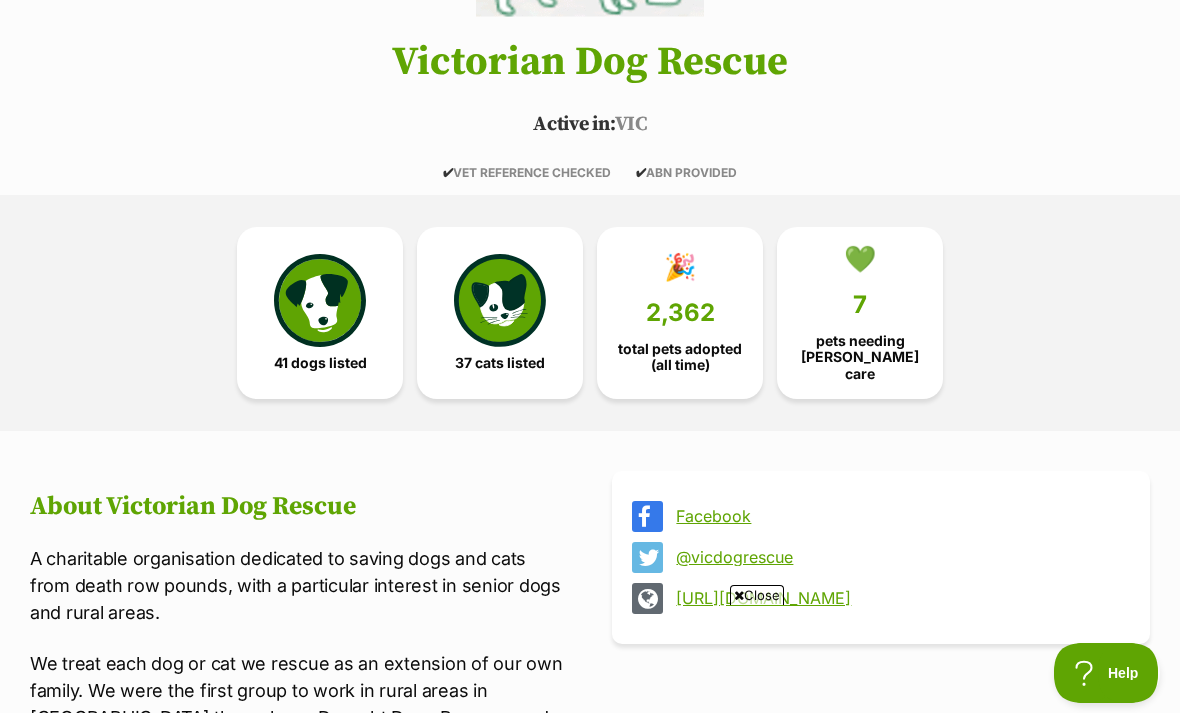 click at bounding box center [320, 300] 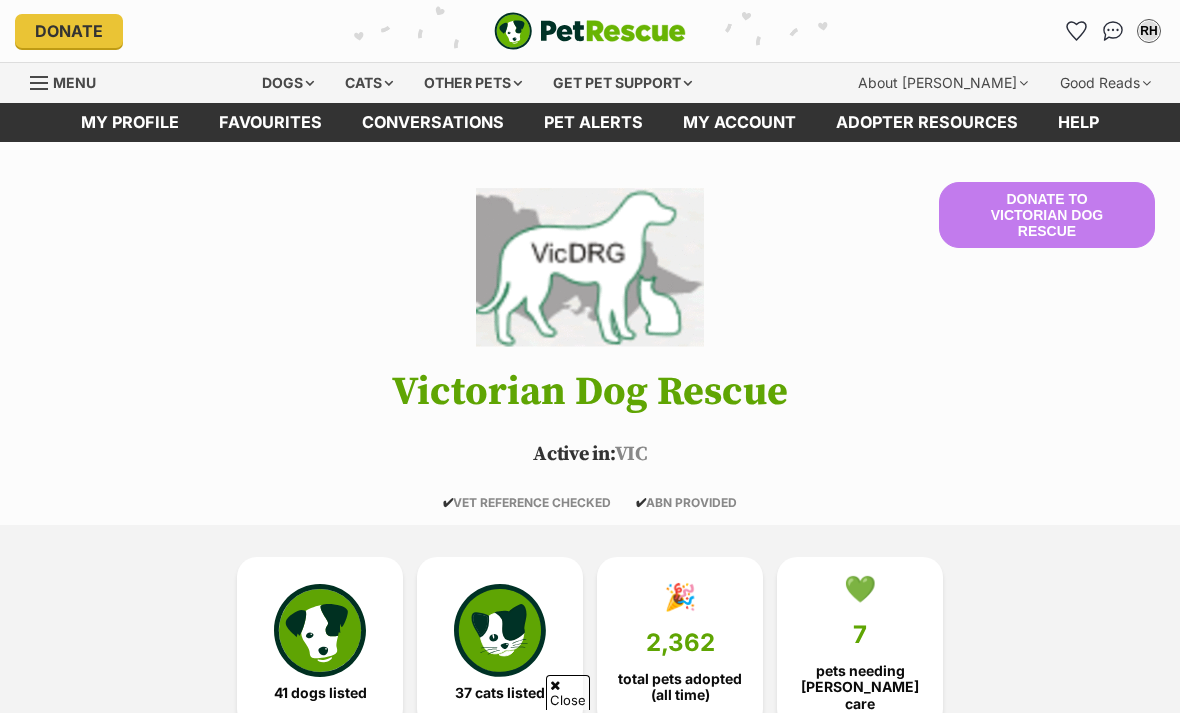 scroll, scrollTop: 1757, scrollLeft: 0, axis: vertical 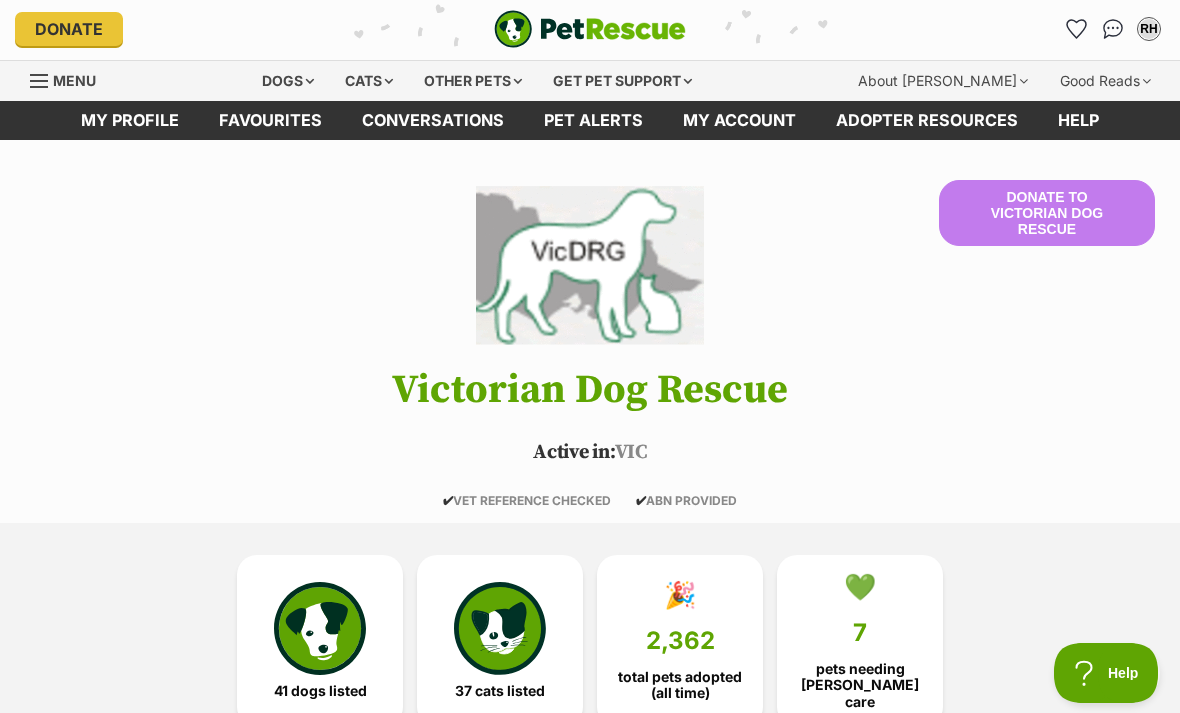 click on "Favourites" at bounding box center (270, 120) 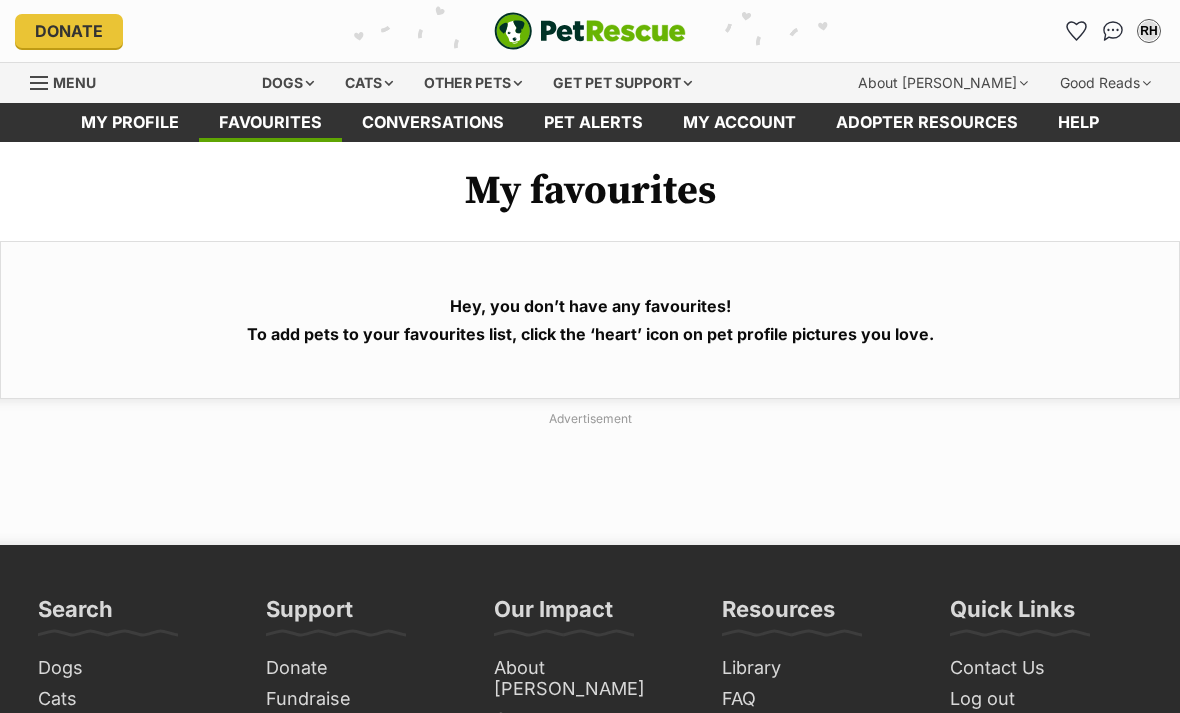 scroll, scrollTop: 0, scrollLeft: 0, axis: both 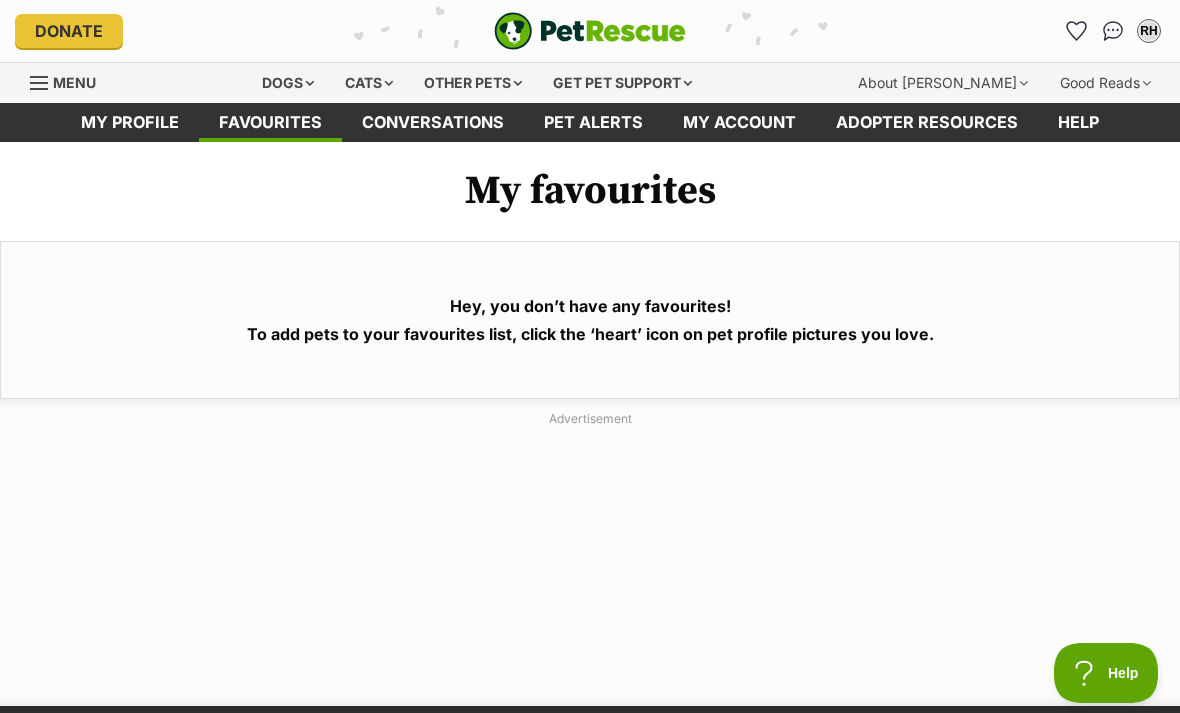 click on "Dogs" at bounding box center [288, 83] 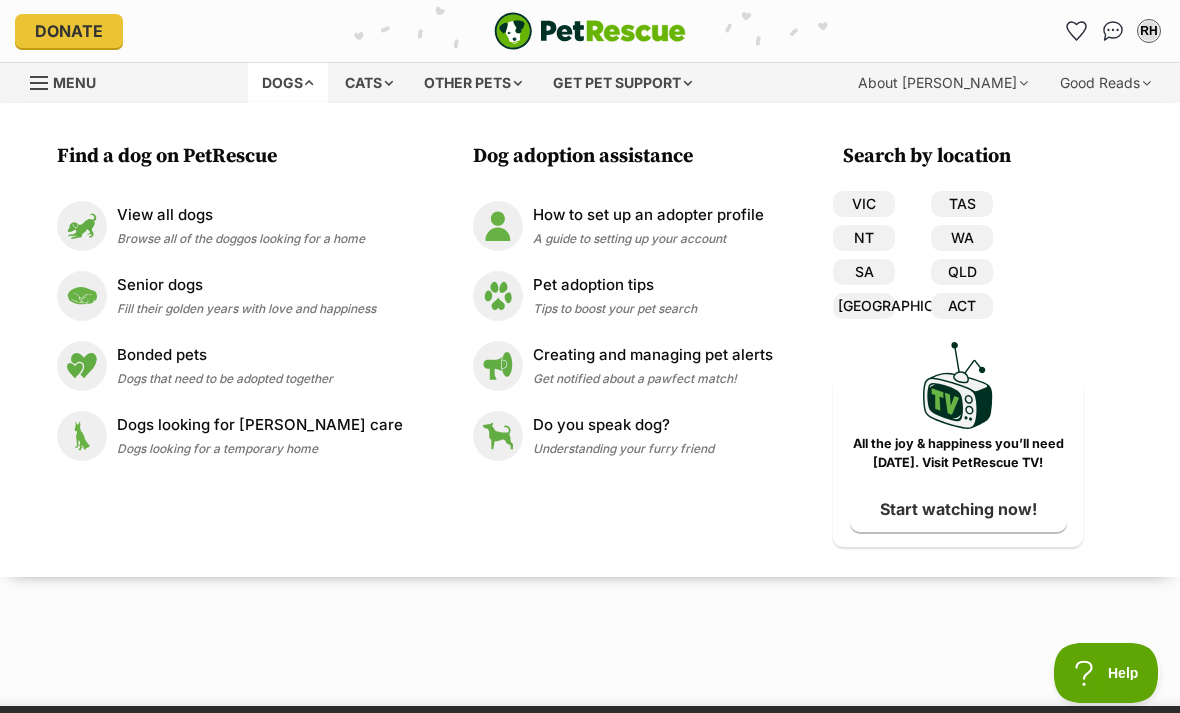 click on "Browse all of the doggos looking for a home" at bounding box center [241, 238] 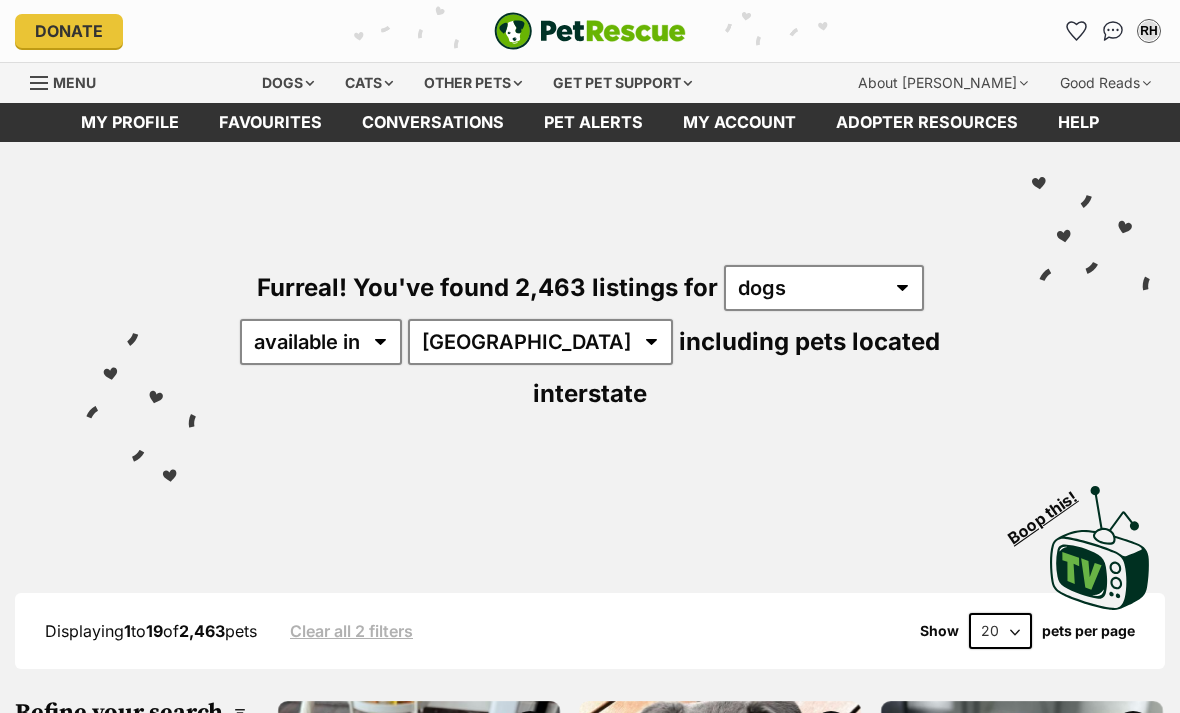 scroll, scrollTop: 0, scrollLeft: 0, axis: both 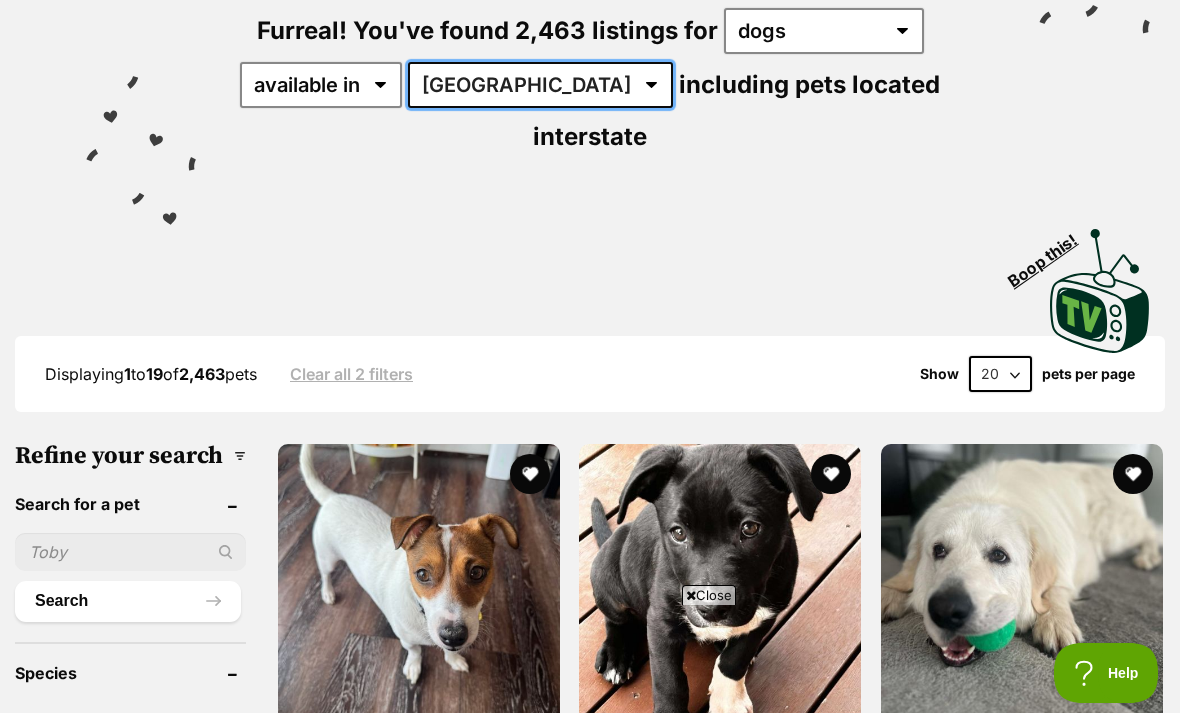 click on "Australia
ACT
NSW
NT
QLD
SA
TAS
VIC
WA" at bounding box center [540, 85] 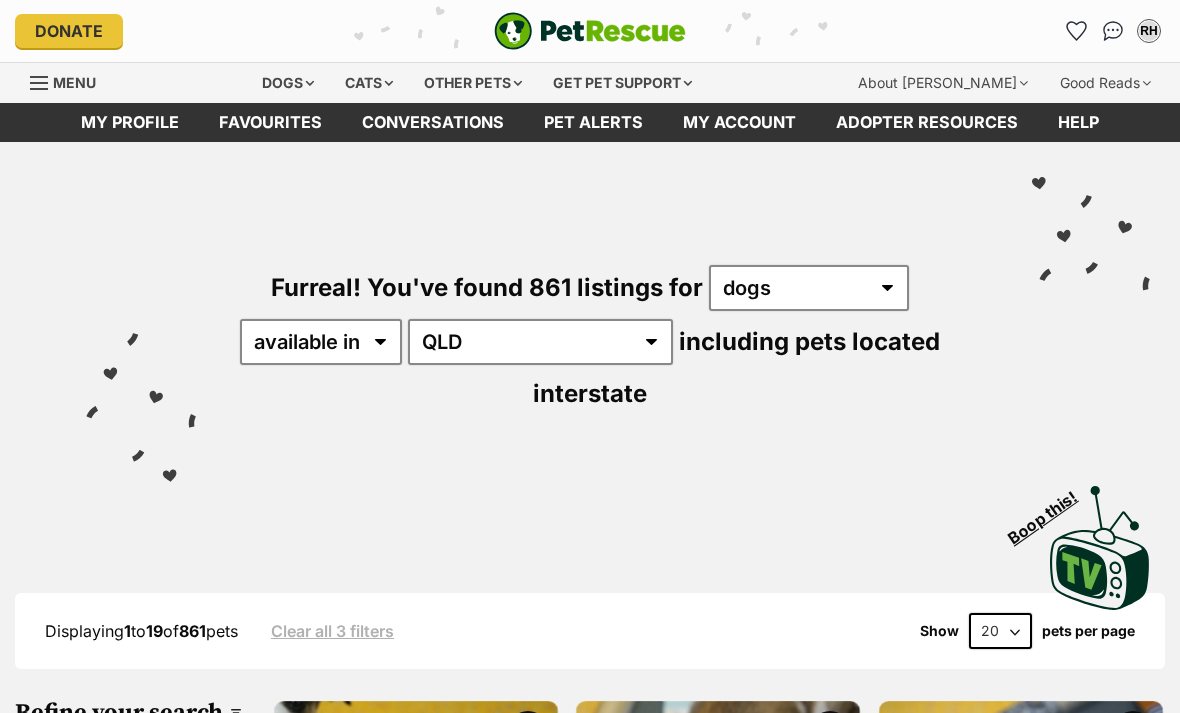 scroll, scrollTop: 0, scrollLeft: 0, axis: both 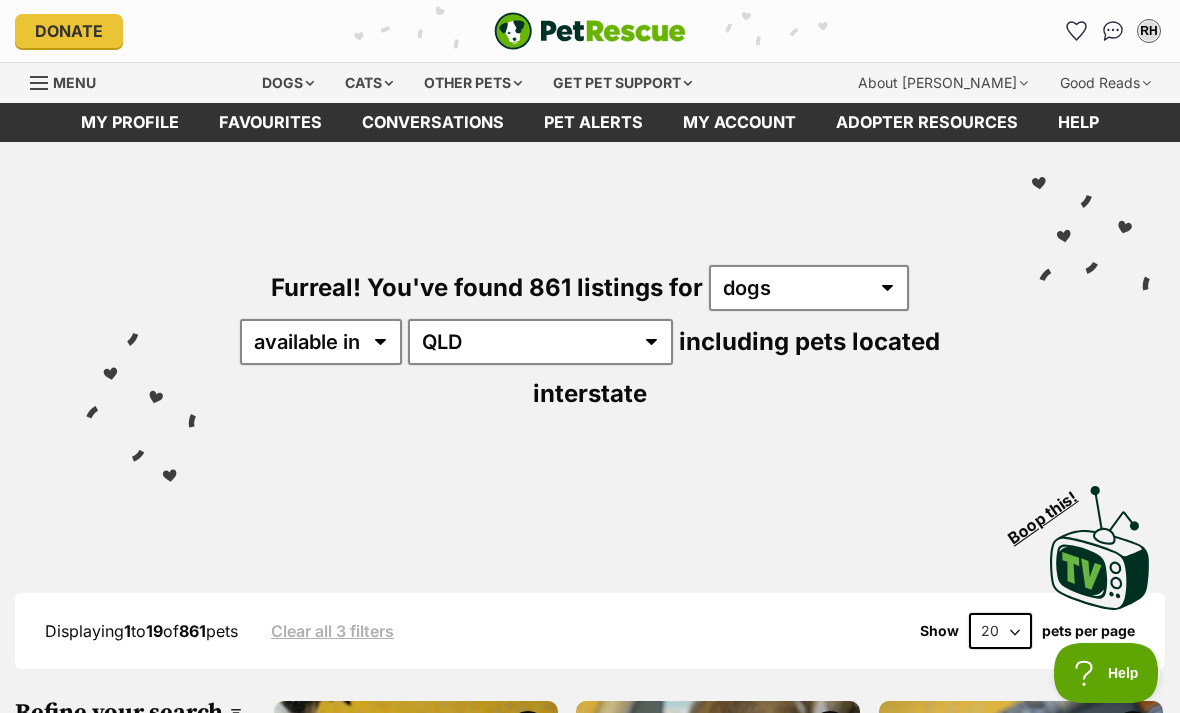 click on "Favourites" at bounding box center (270, 122) 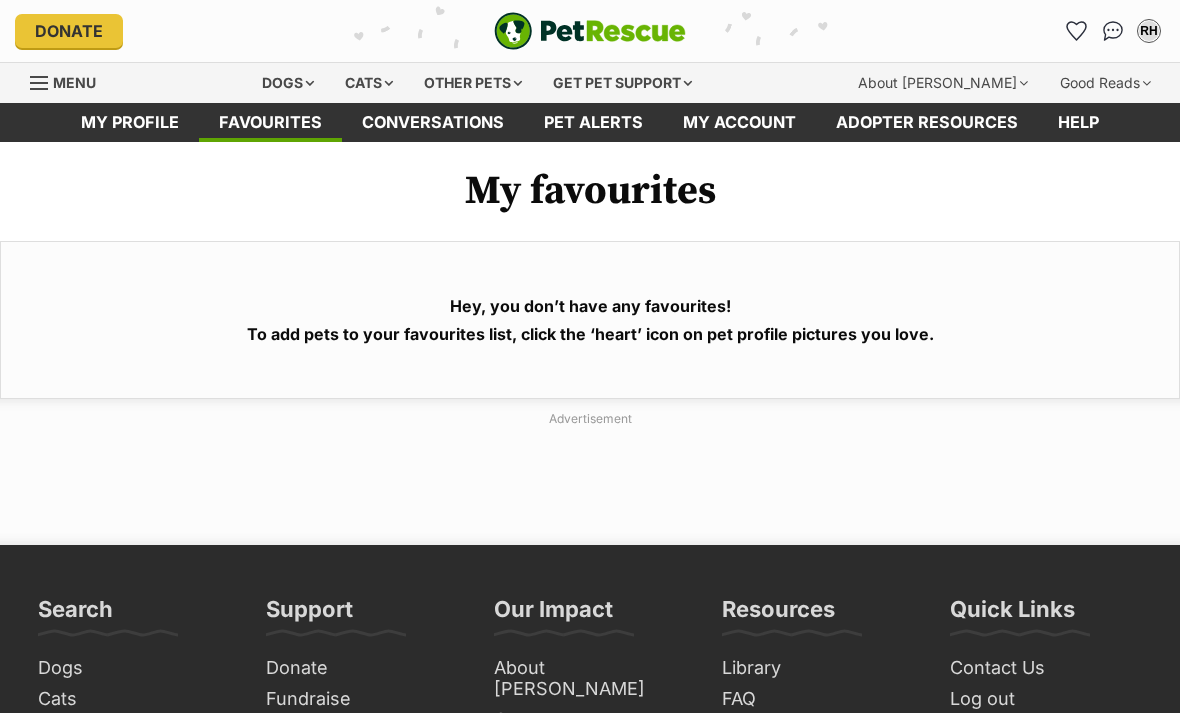 scroll, scrollTop: 0, scrollLeft: 0, axis: both 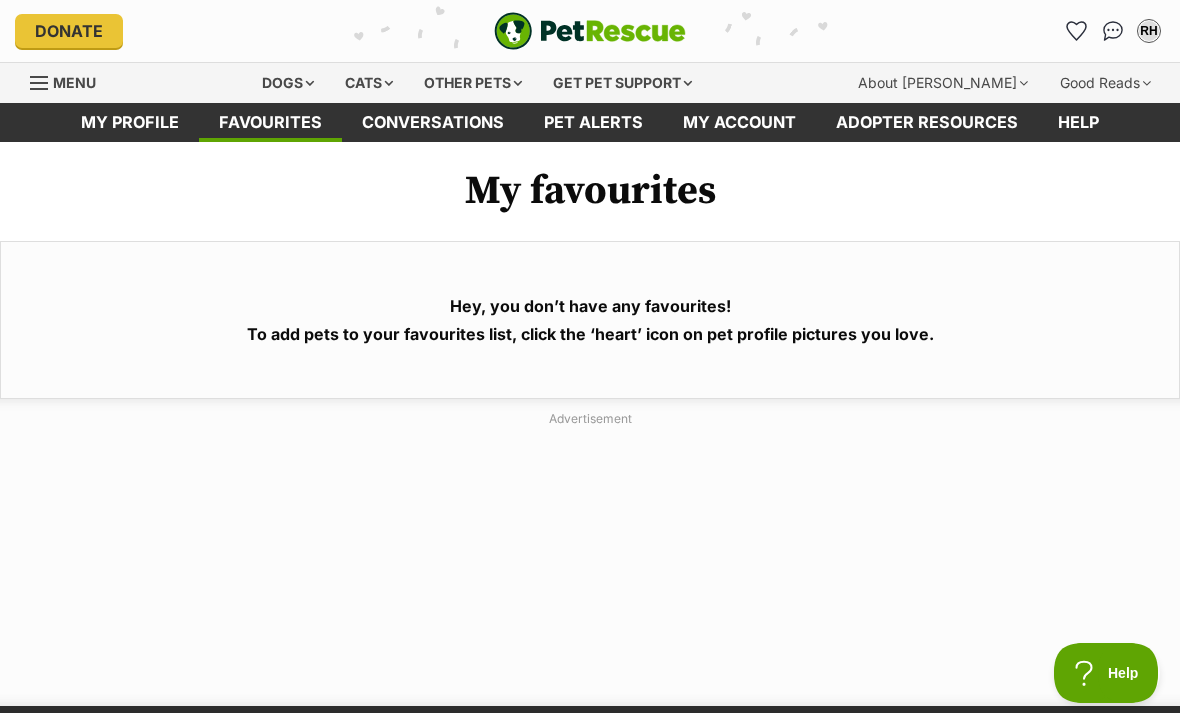click on "RH" at bounding box center (1149, 31) 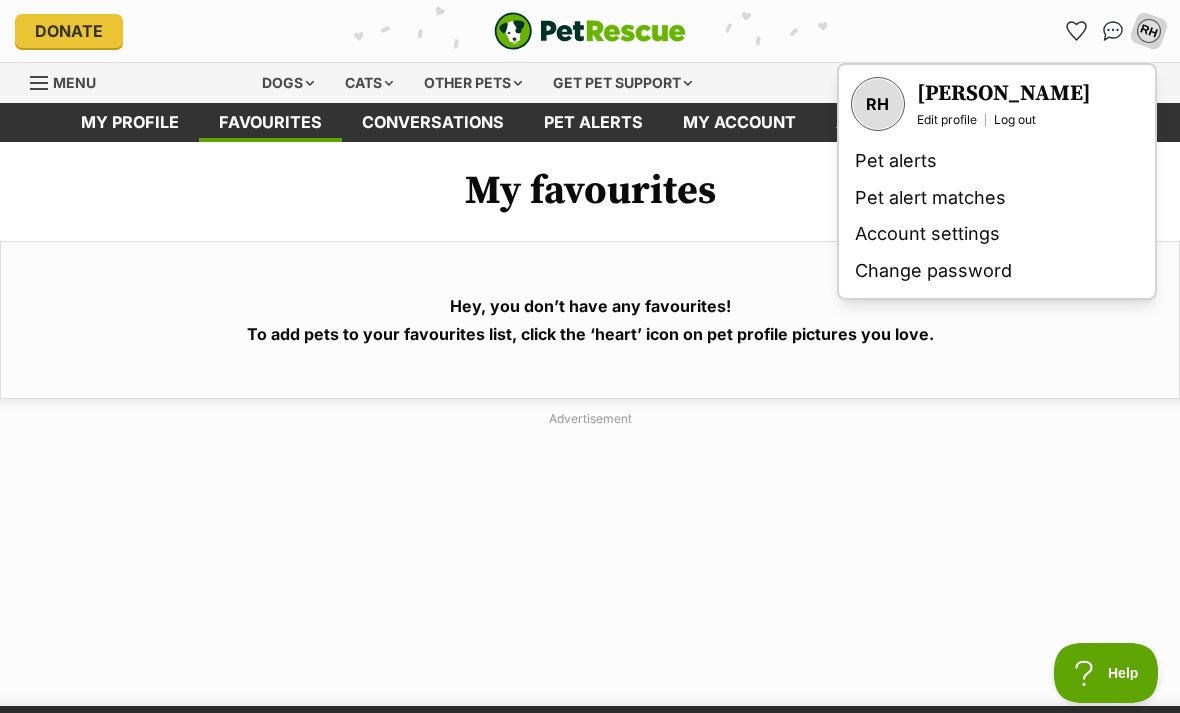 click on "My favourites" at bounding box center (590, 192) 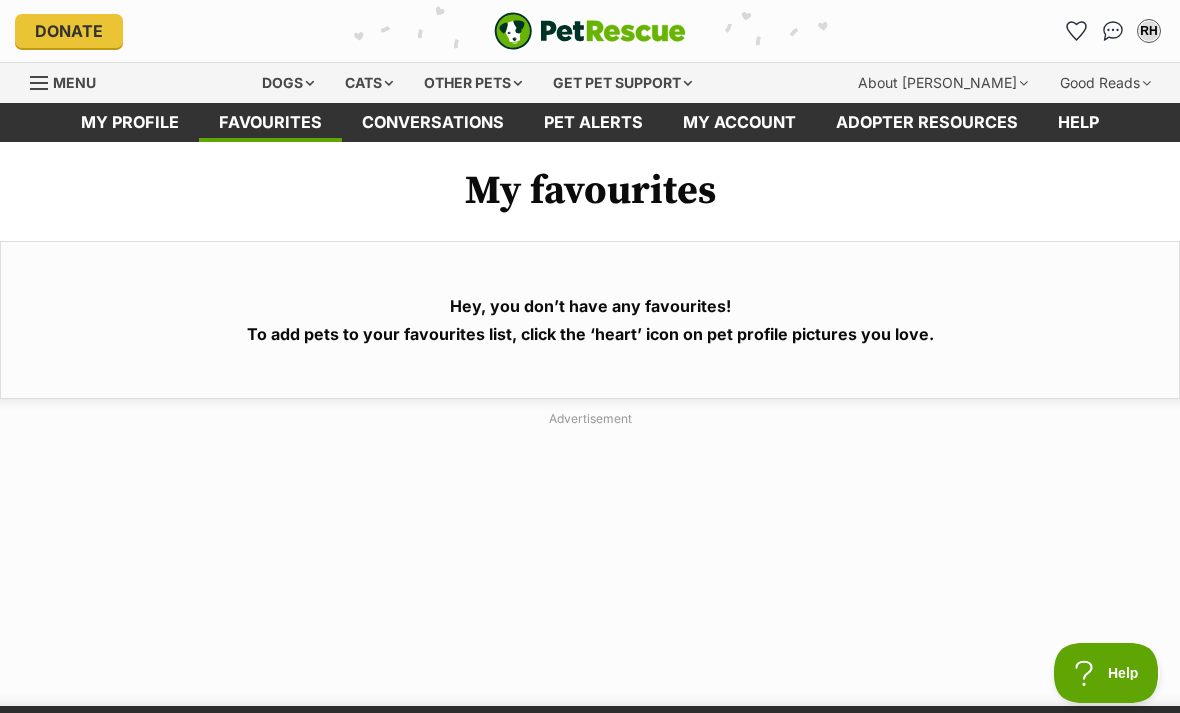 click on "Dogs" at bounding box center [288, 83] 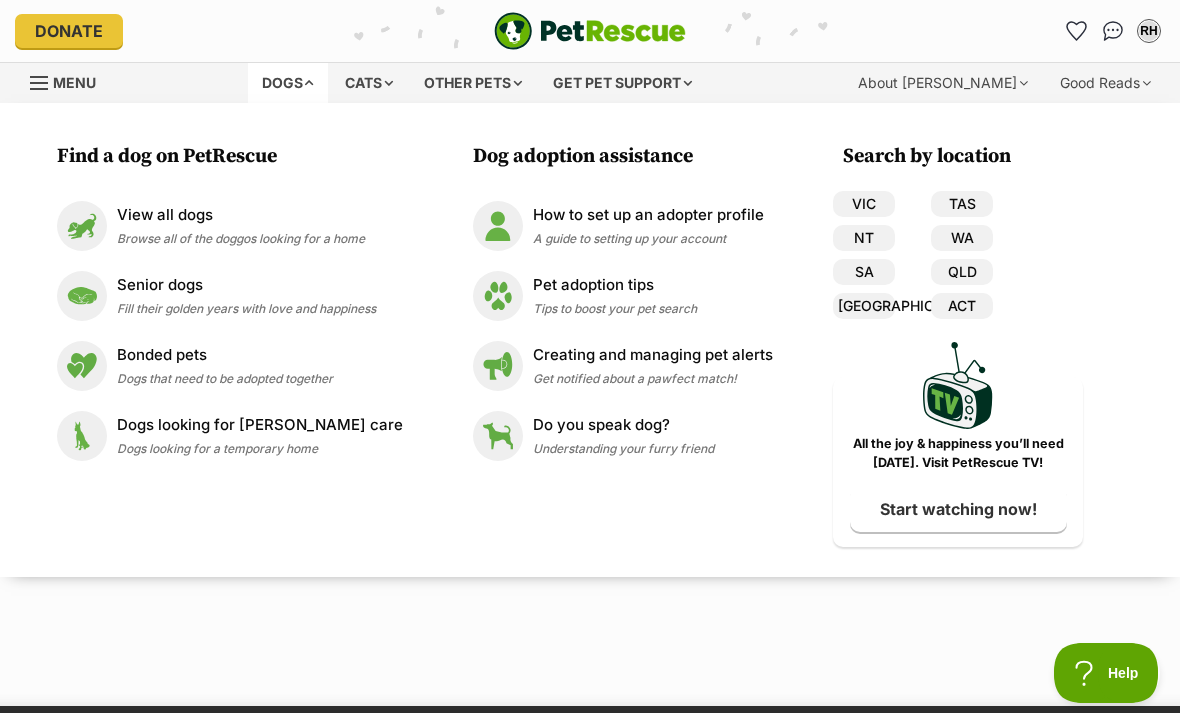 click on "Browse all of the doggos looking for a home" at bounding box center (241, 238) 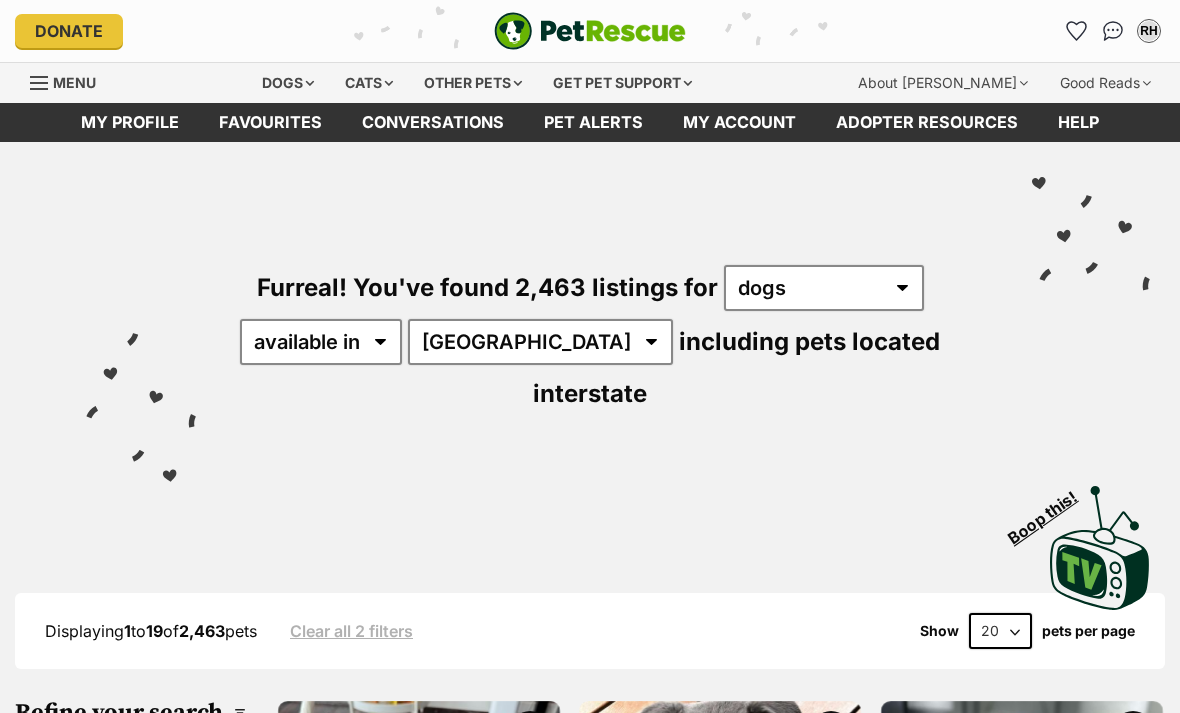 scroll, scrollTop: 0, scrollLeft: 0, axis: both 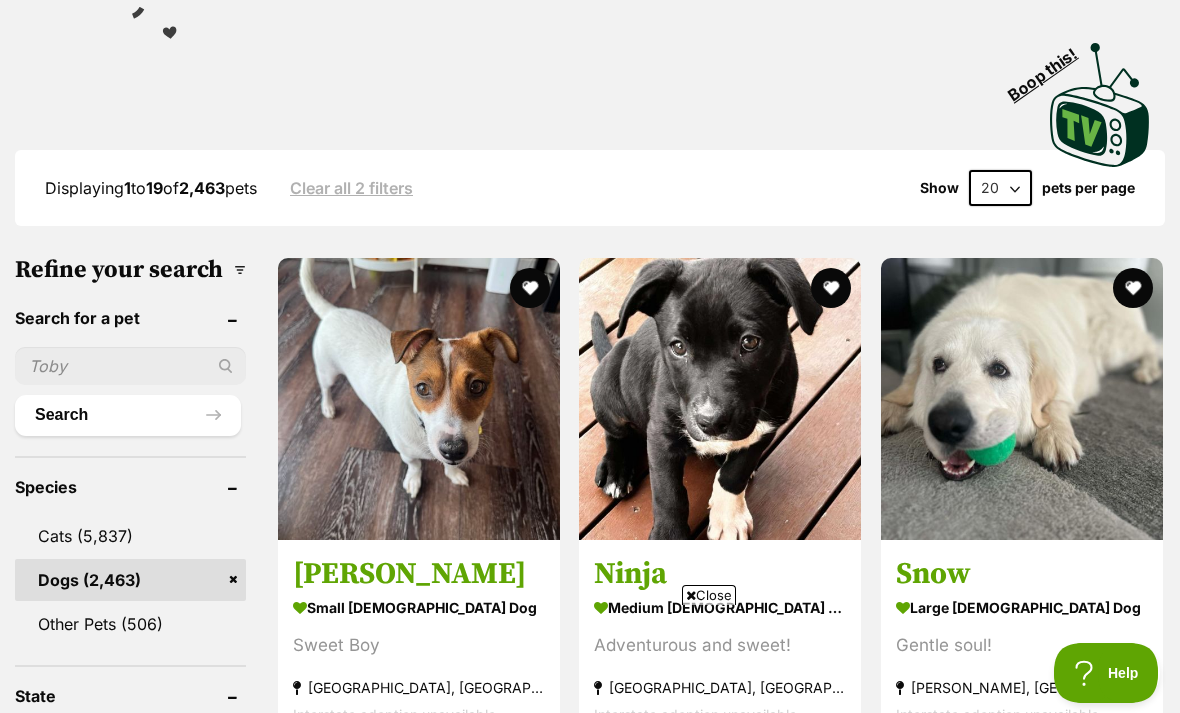 click at bounding box center [130, 366] 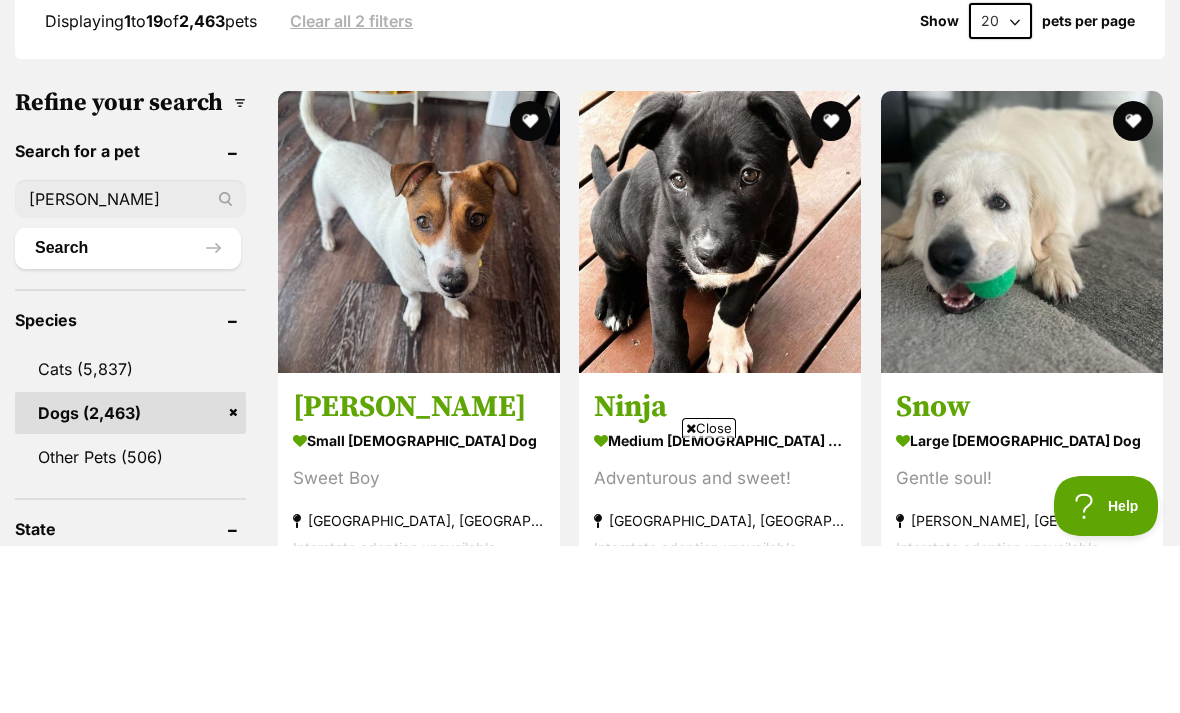 type on "[PERSON_NAME]" 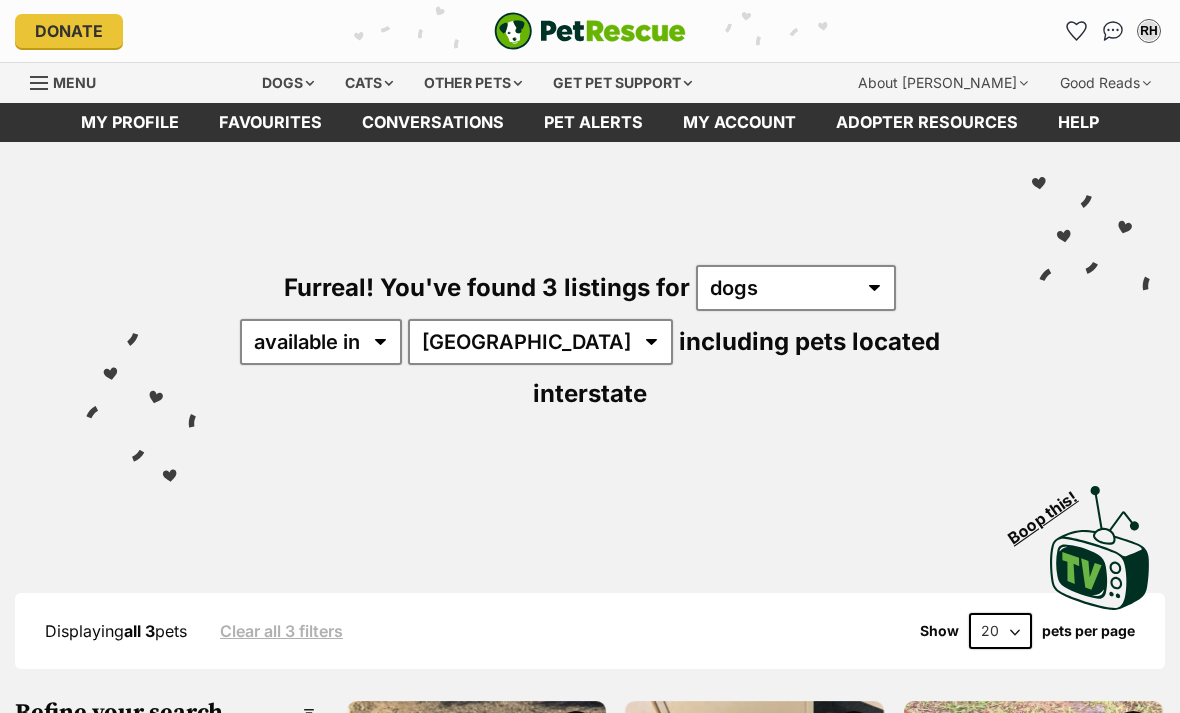 scroll, scrollTop: 0, scrollLeft: 0, axis: both 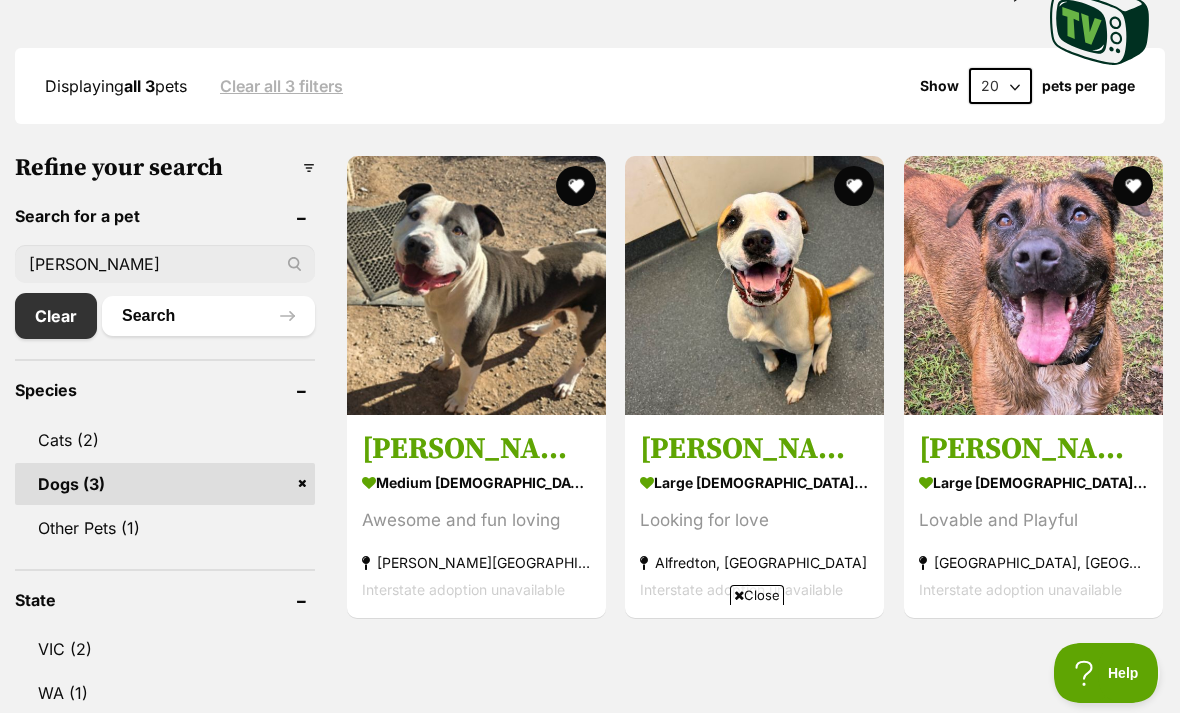 click on "Awesome and fun loving" at bounding box center [476, 520] 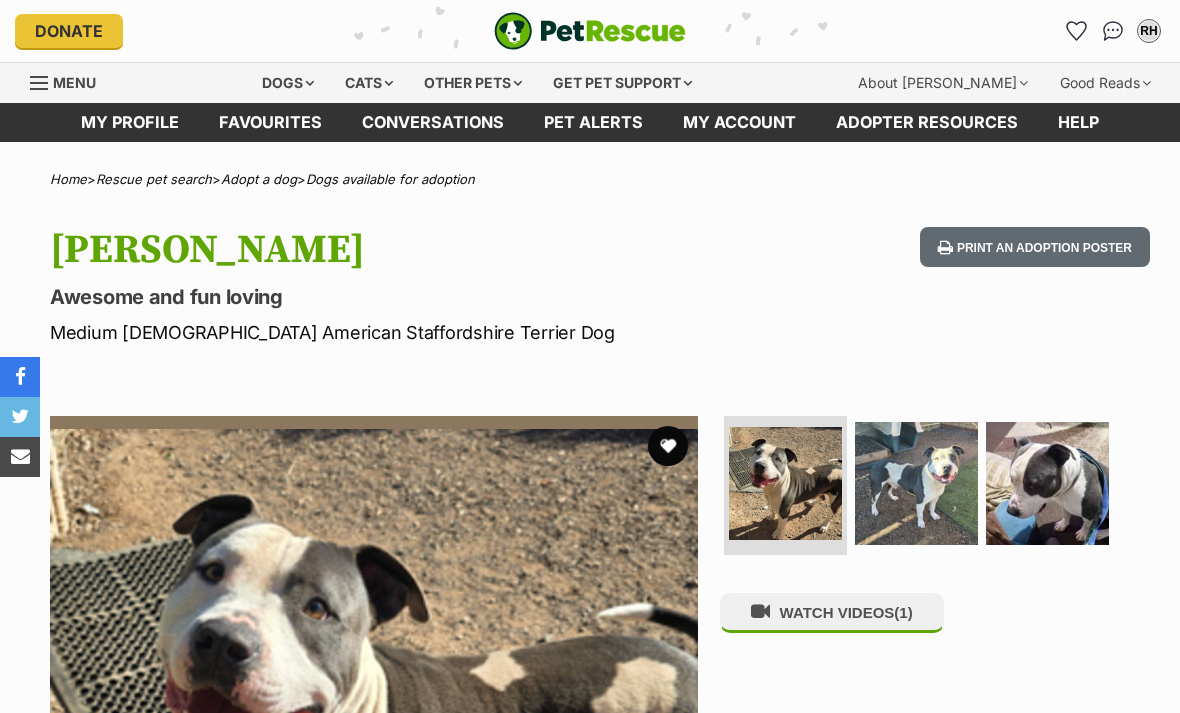 scroll, scrollTop: 0, scrollLeft: 0, axis: both 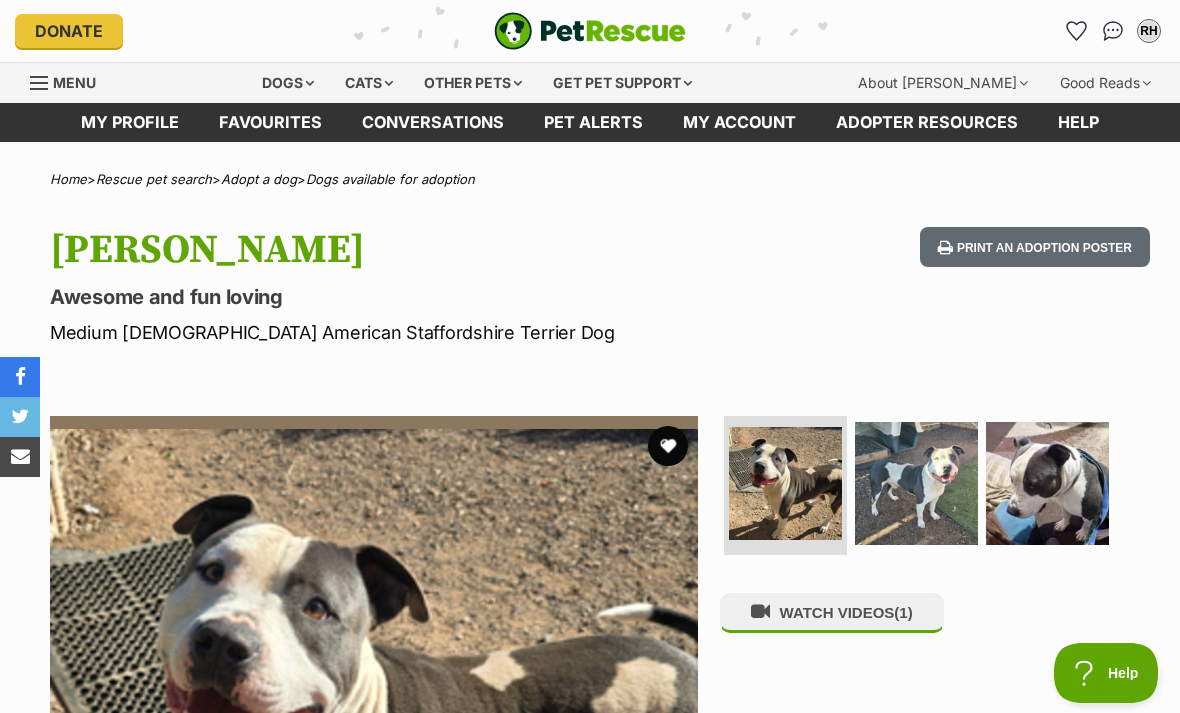 click at bounding box center [668, 446] 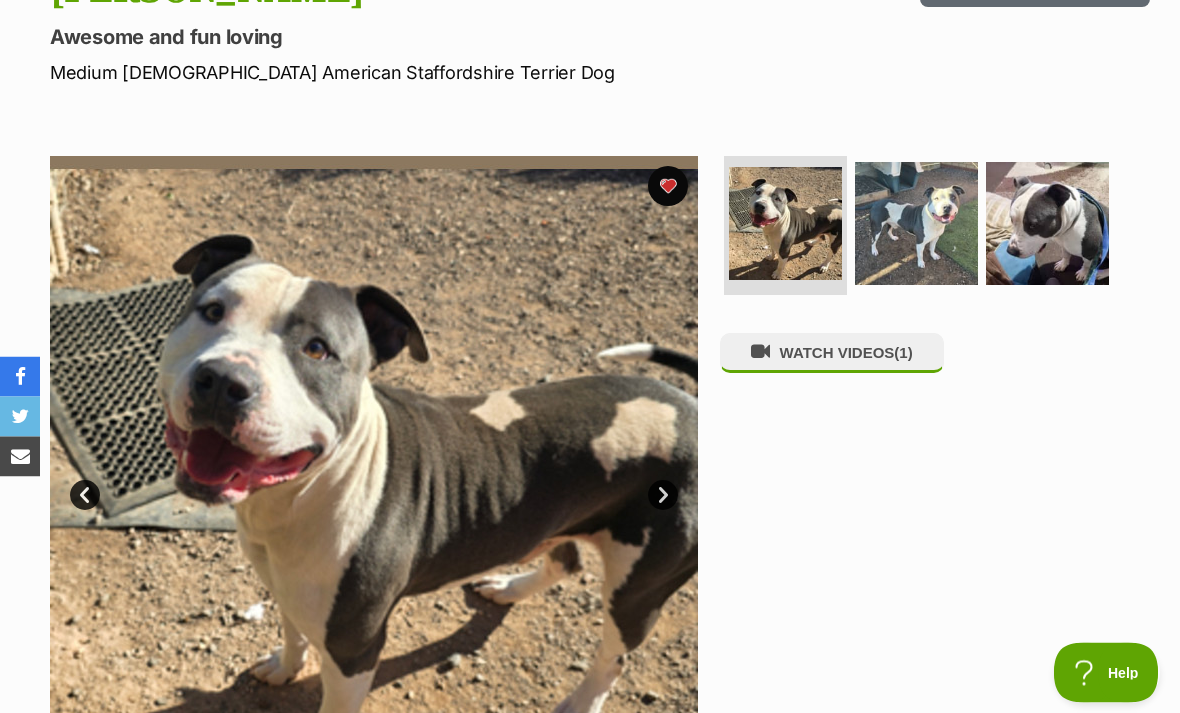 scroll, scrollTop: 0, scrollLeft: 0, axis: both 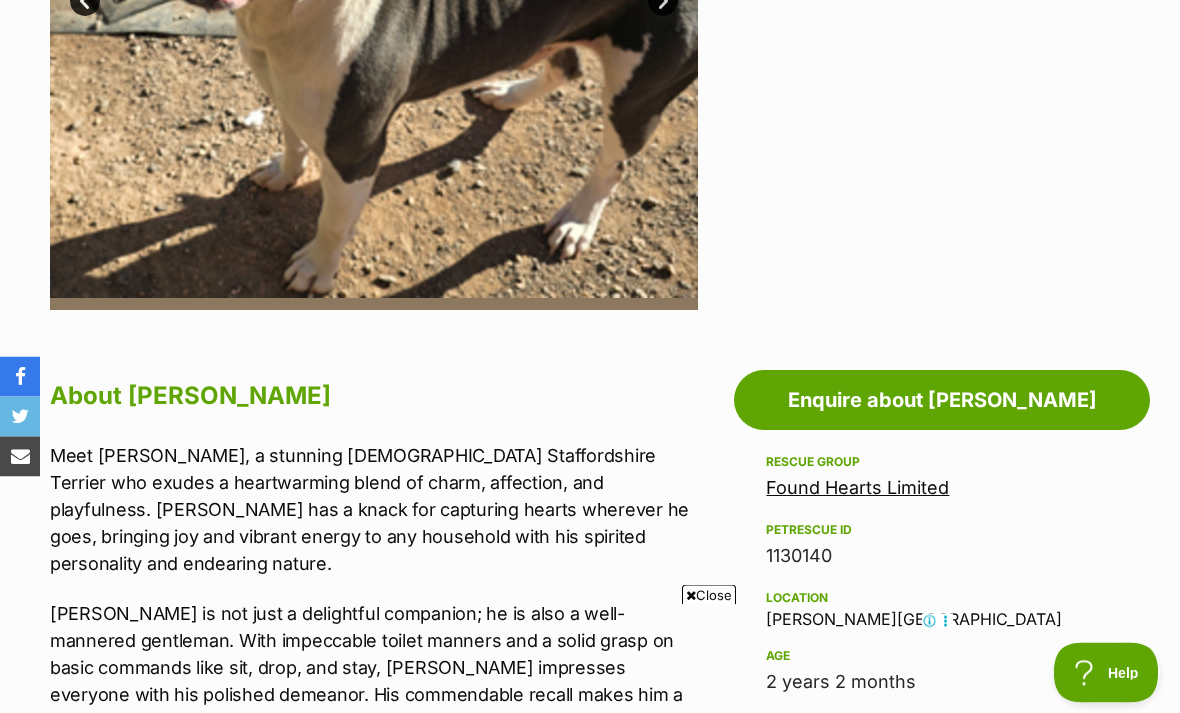 click on "Enquire about [PERSON_NAME]" at bounding box center (942, 401) 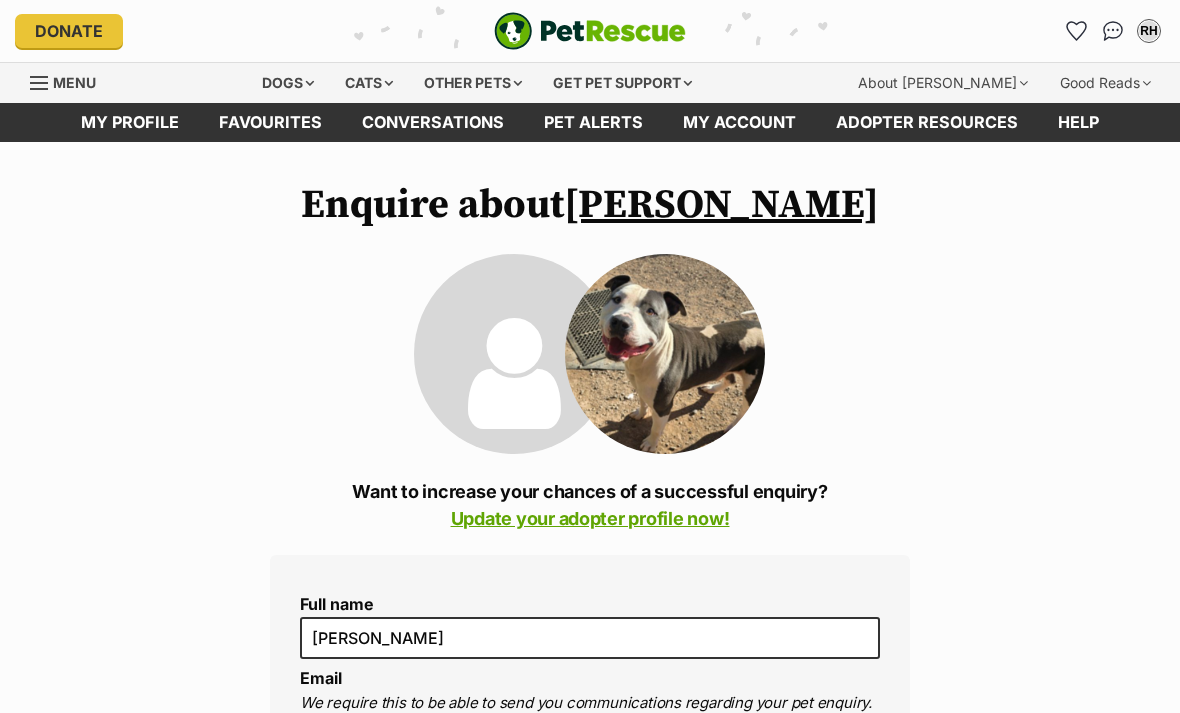scroll, scrollTop: 0, scrollLeft: 0, axis: both 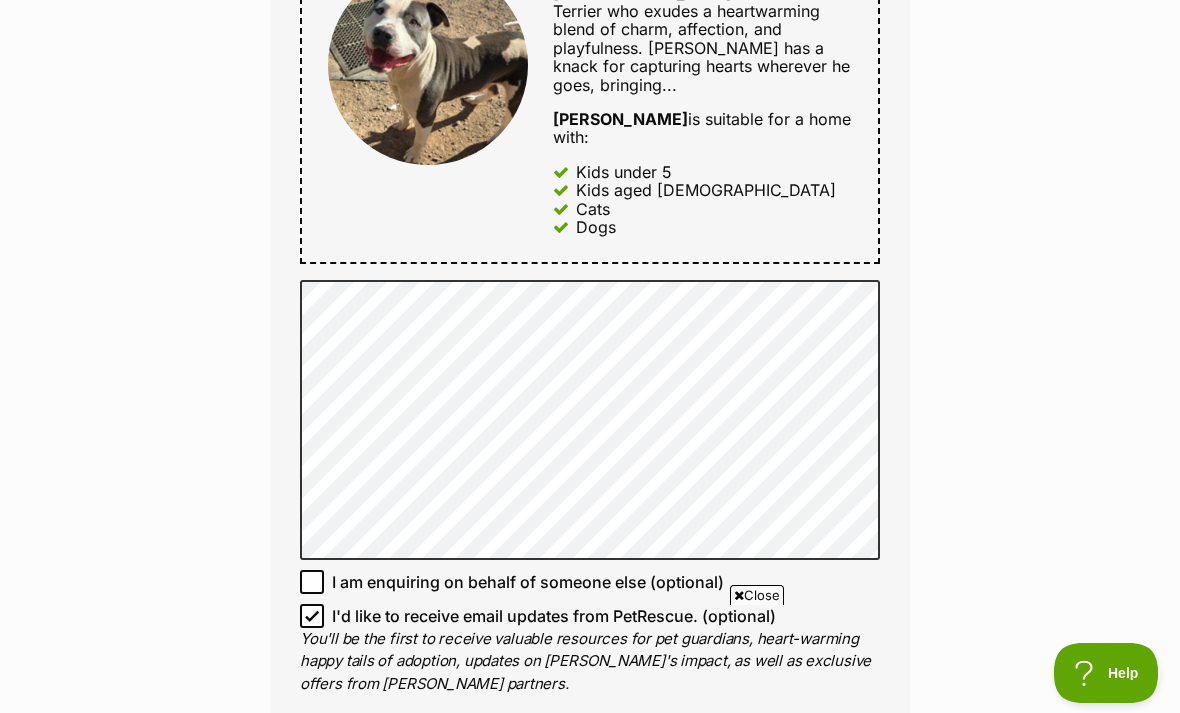 click on "I'd like to receive email updates from PetRescue. (optional)" at bounding box center (312, 616) 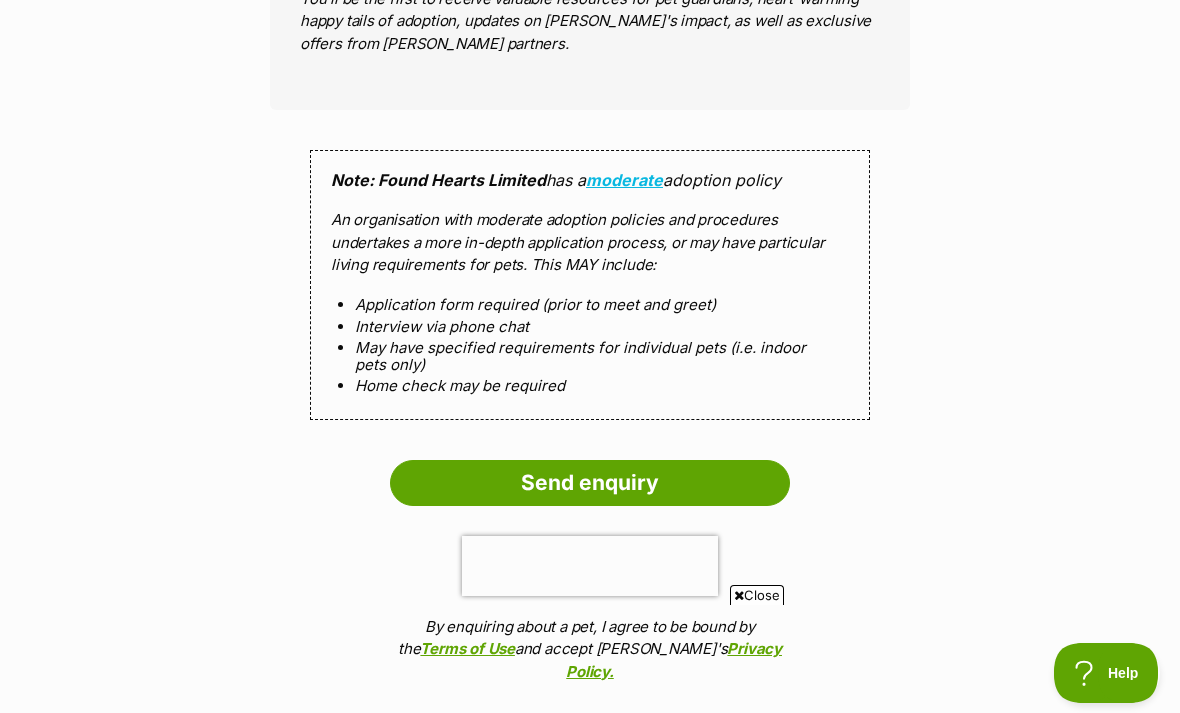 scroll, scrollTop: 1800, scrollLeft: 0, axis: vertical 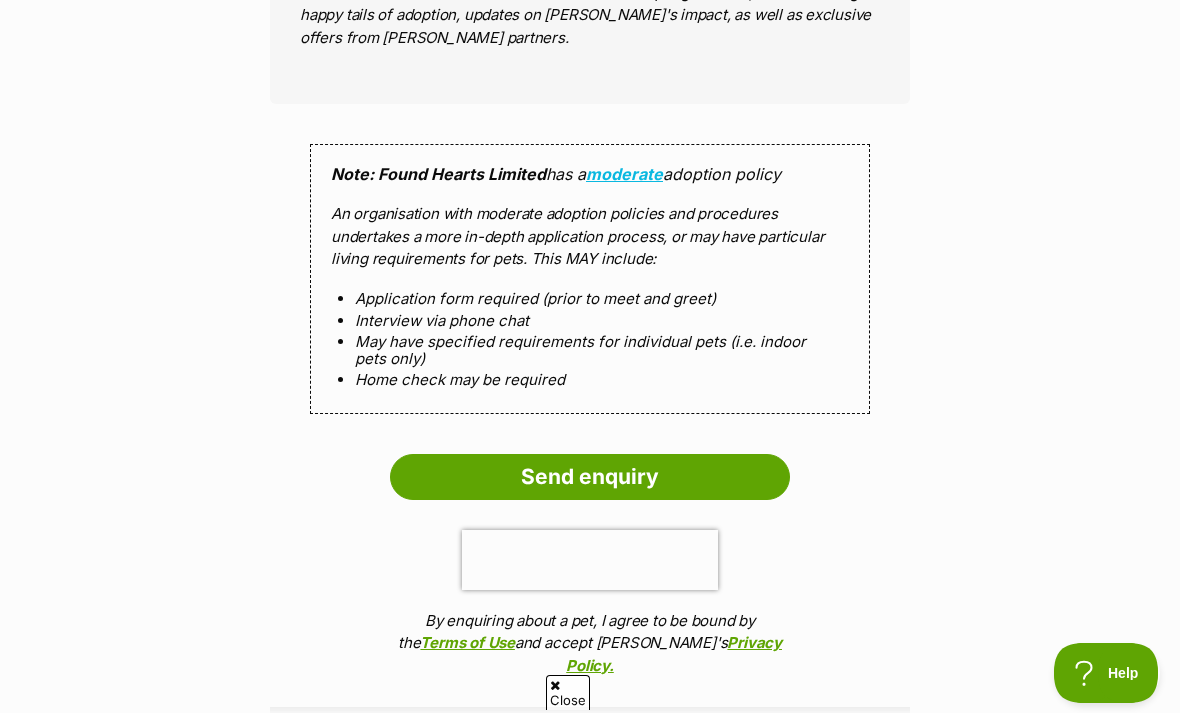 click on "Send enquiry" at bounding box center [590, 477] 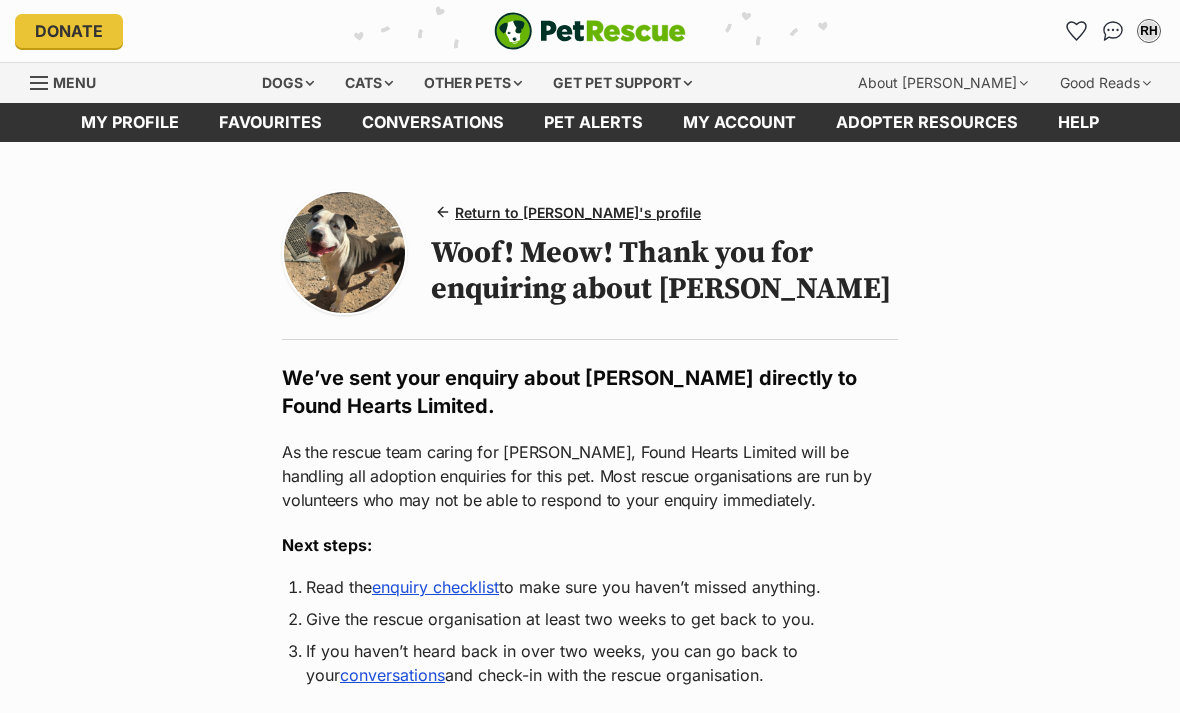 scroll, scrollTop: 0, scrollLeft: 0, axis: both 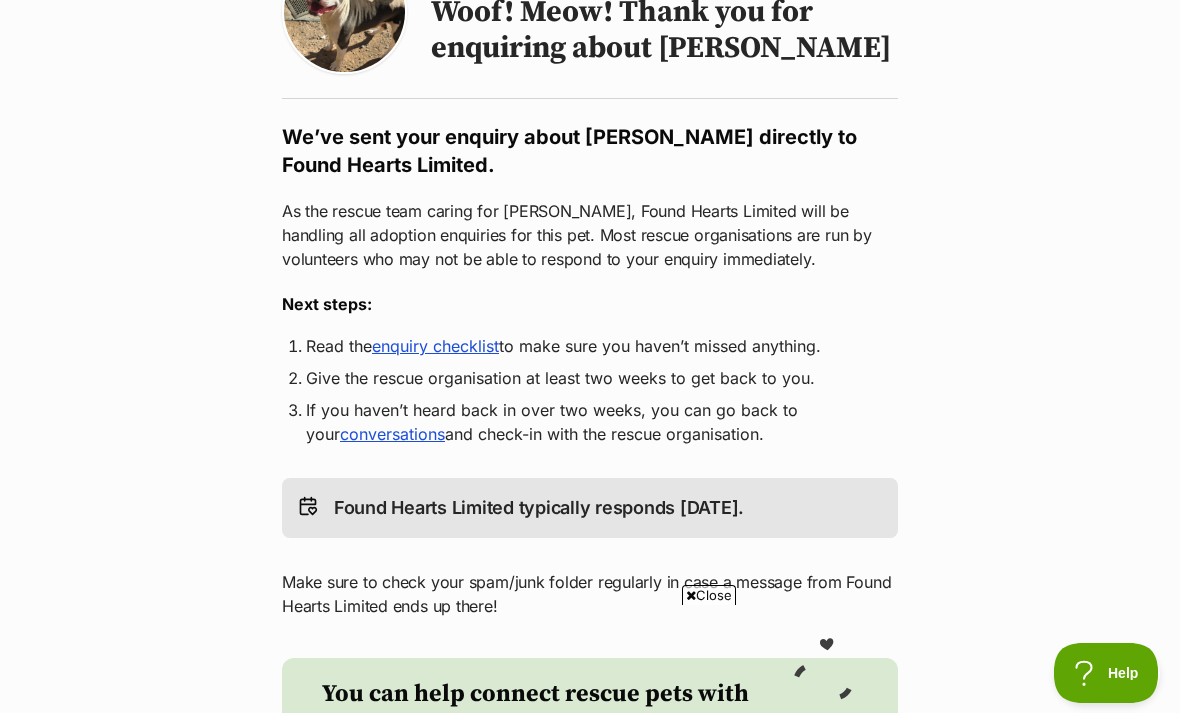 click on "enquiry checklist" at bounding box center (435, 346) 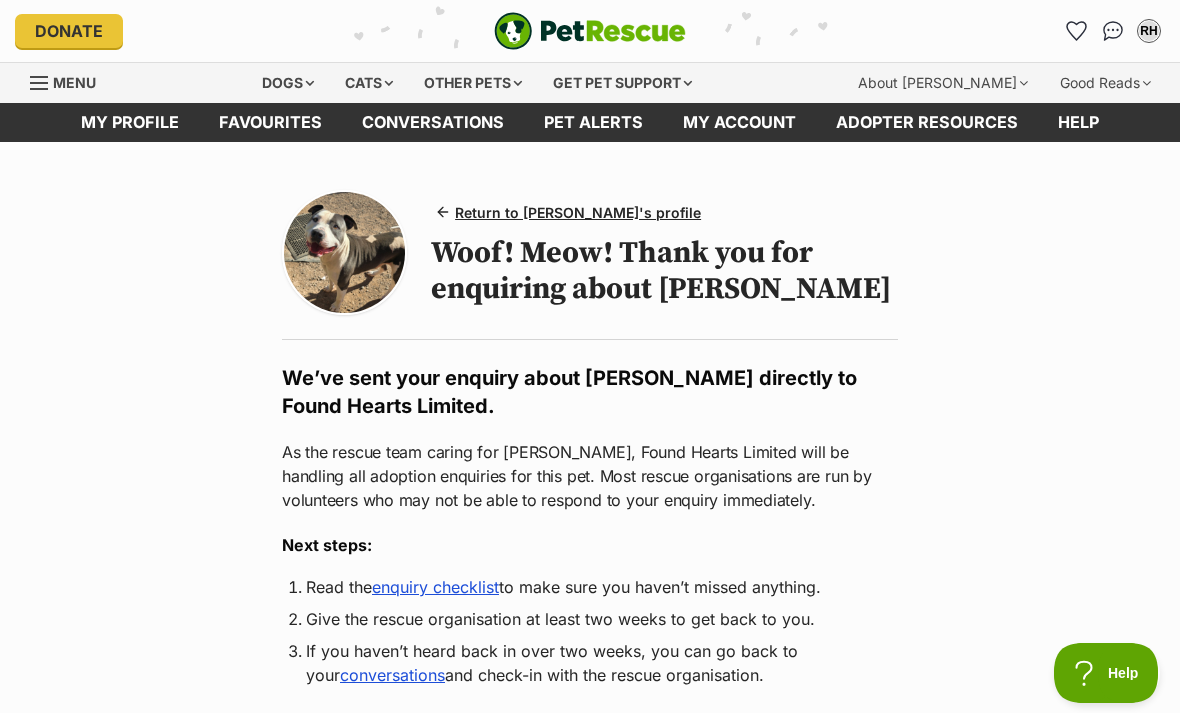 scroll, scrollTop: 0, scrollLeft: 0, axis: both 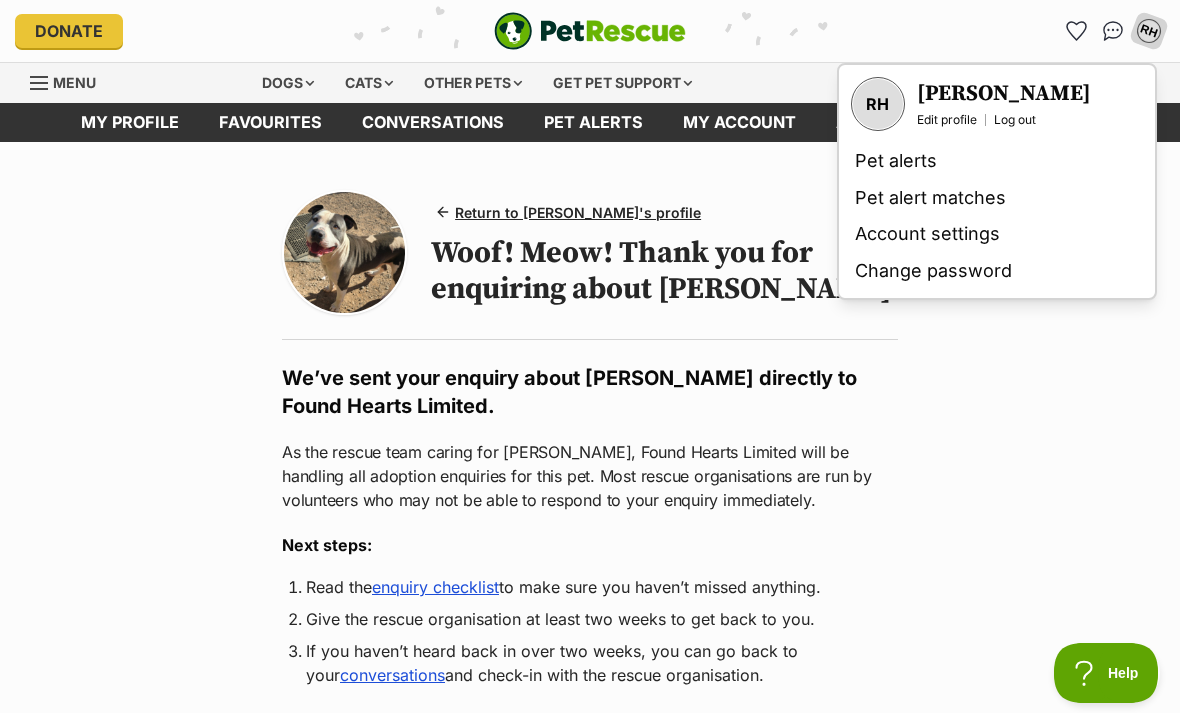 click on "Edit profile" at bounding box center [947, 120] 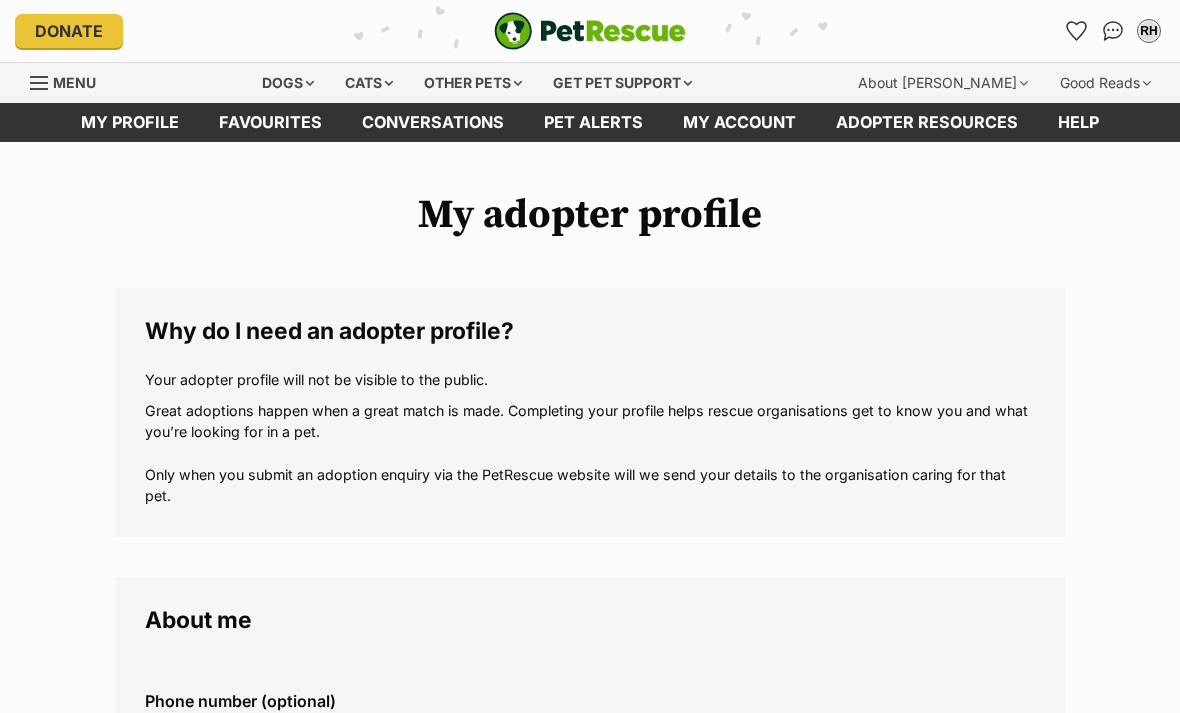 scroll, scrollTop: 44, scrollLeft: 0, axis: vertical 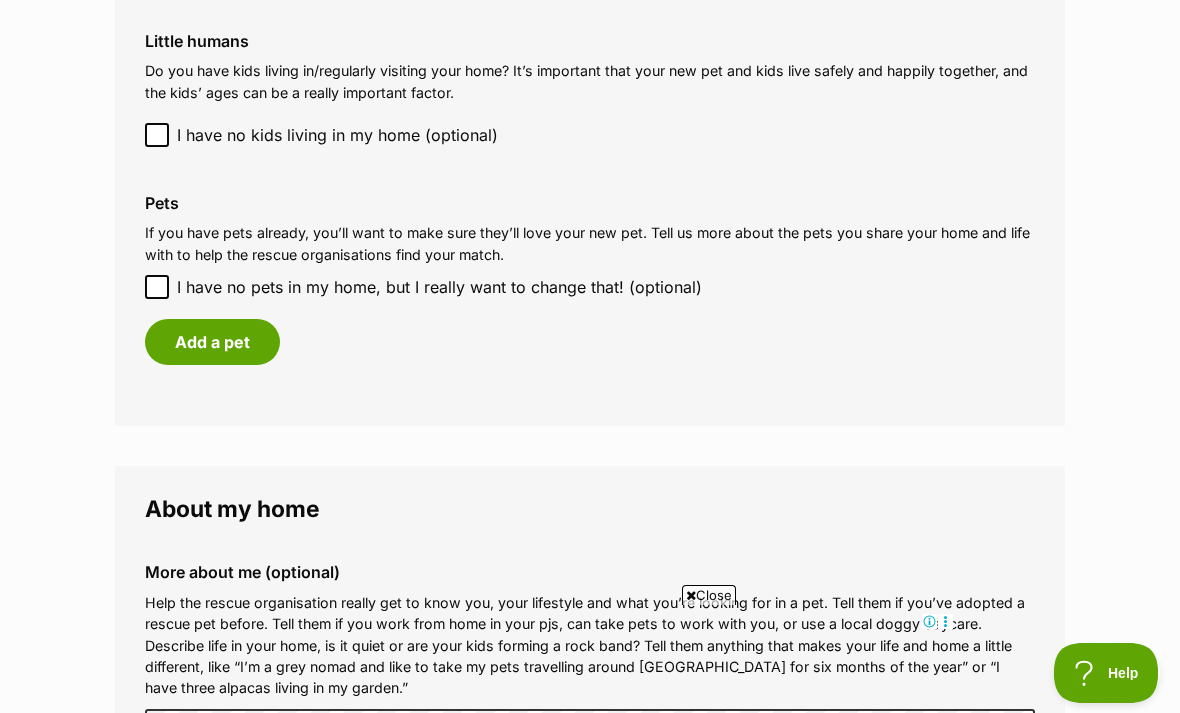 click on "Add a pet" at bounding box center [212, 342] 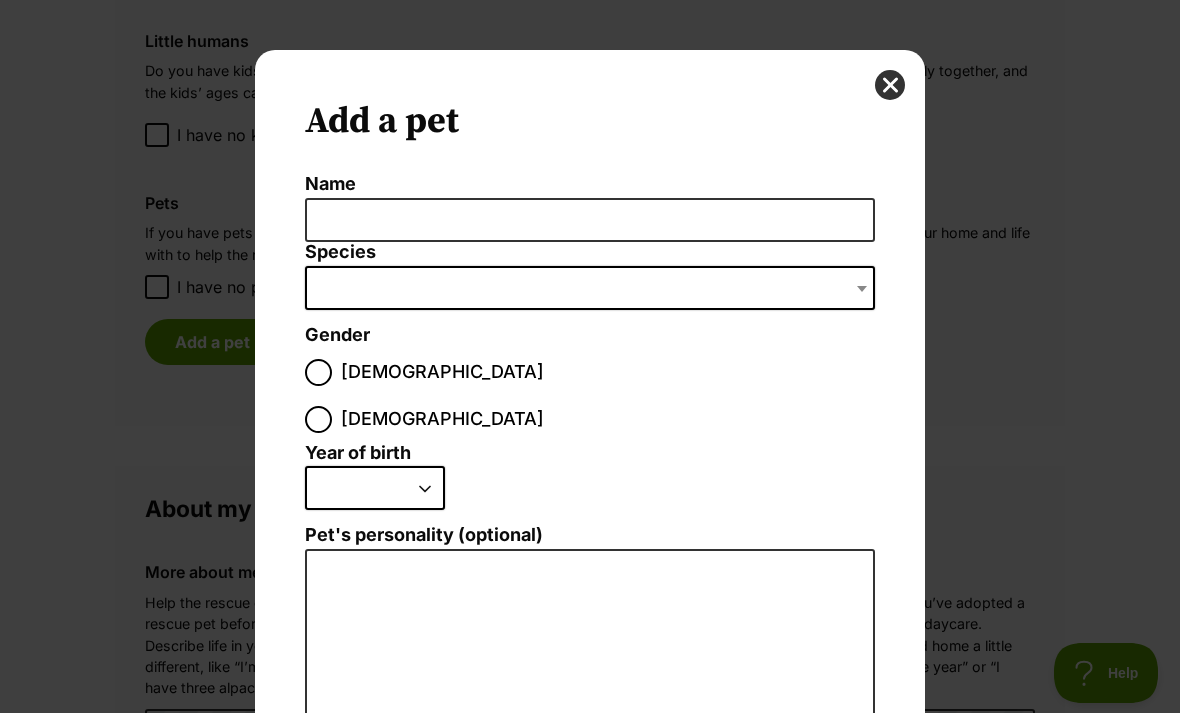 scroll, scrollTop: 0, scrollLeft: 0, axis: both 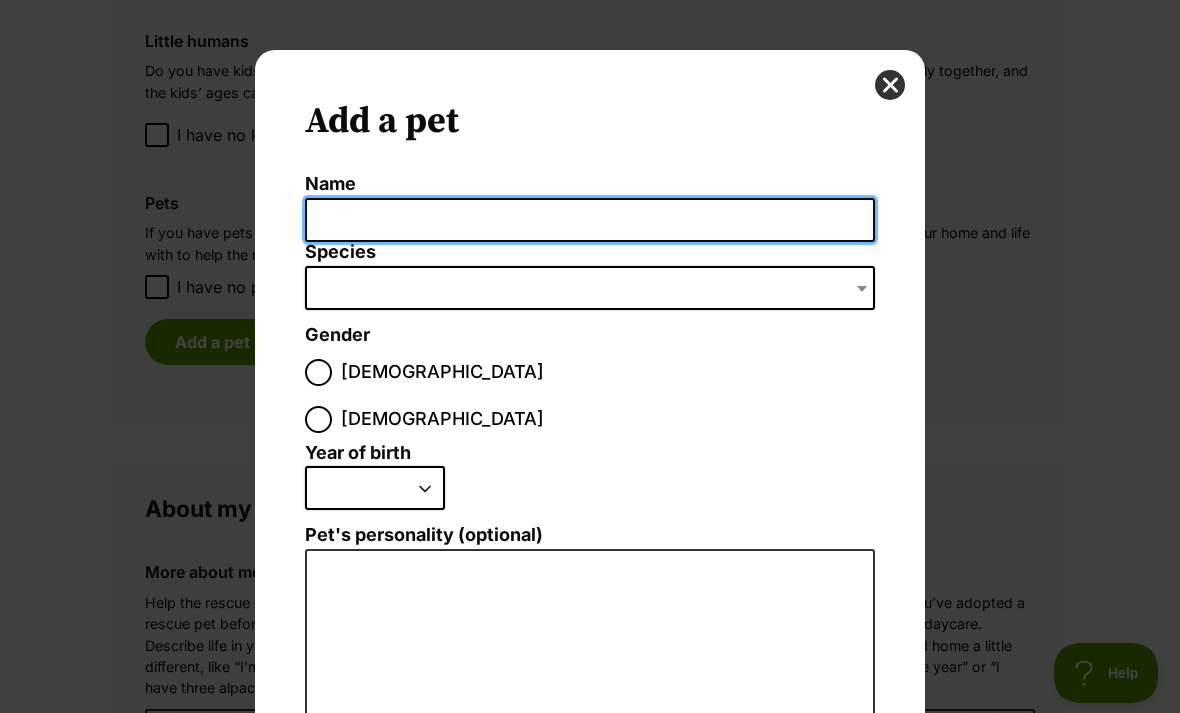 click on "Name" at bounding box center [590, 220] 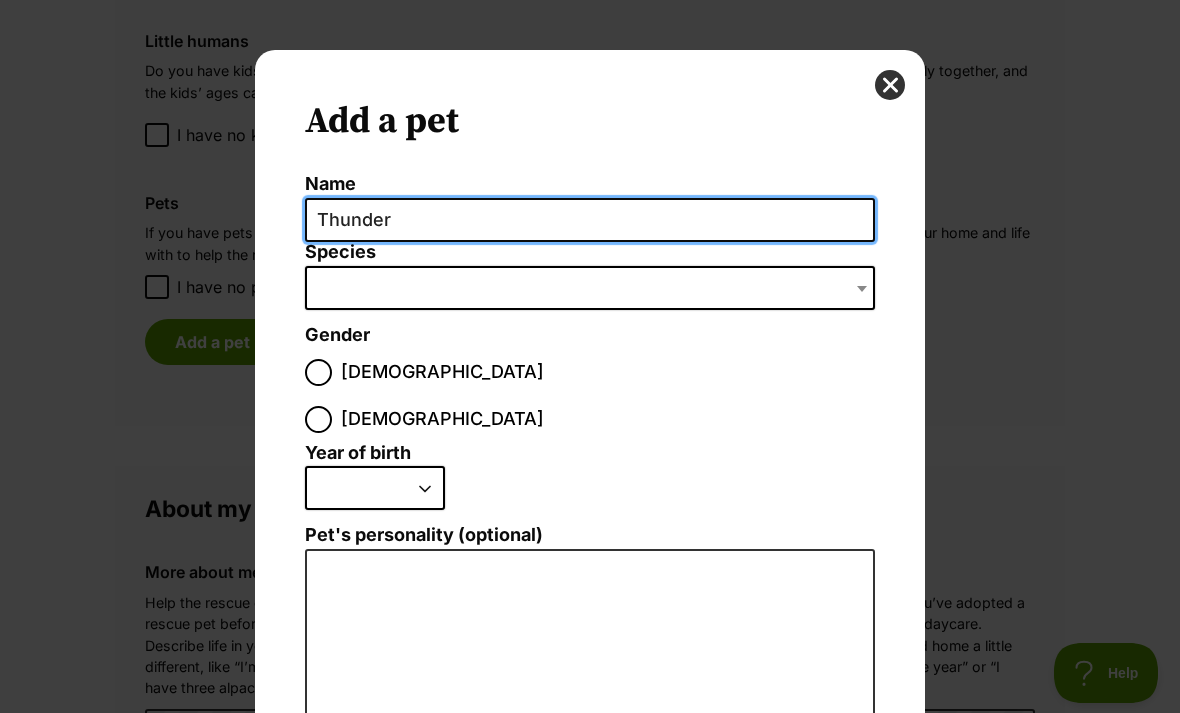 type on "Thunder" 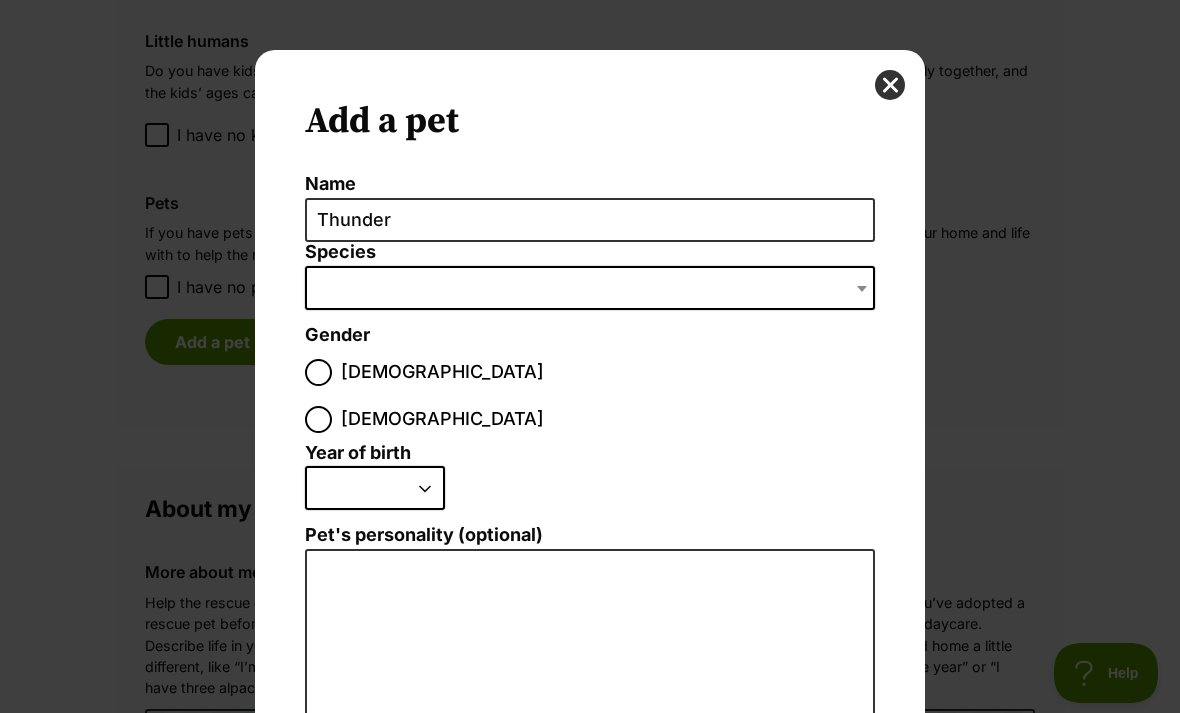 click at bounding box center [890, 85] 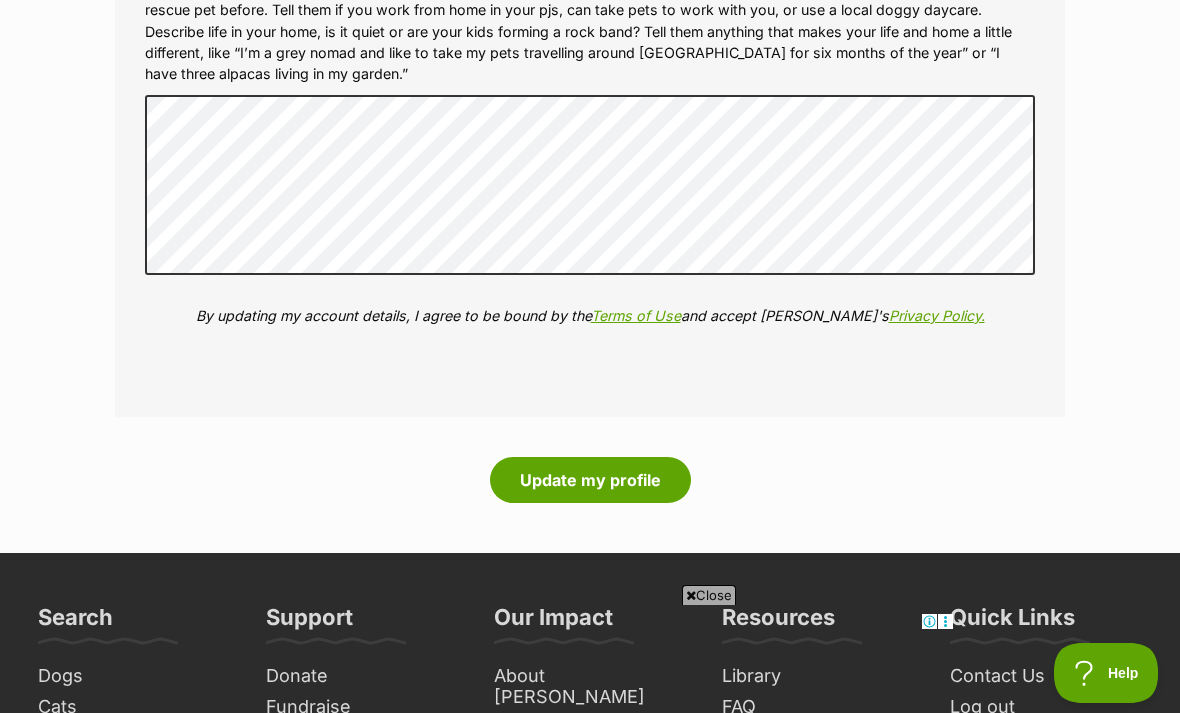 scroll, scrollTop: 2344, scrollLeft: 0, axis: vertical 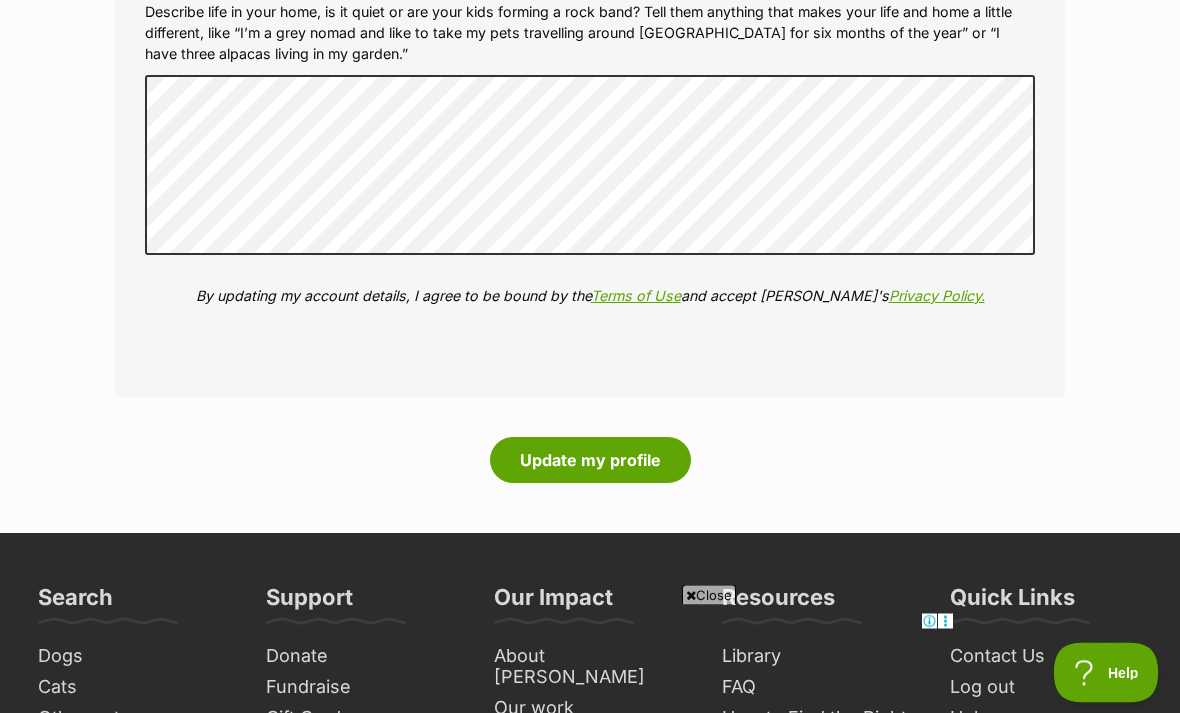 click on "Update my profile" at bounding box center (590, 461) 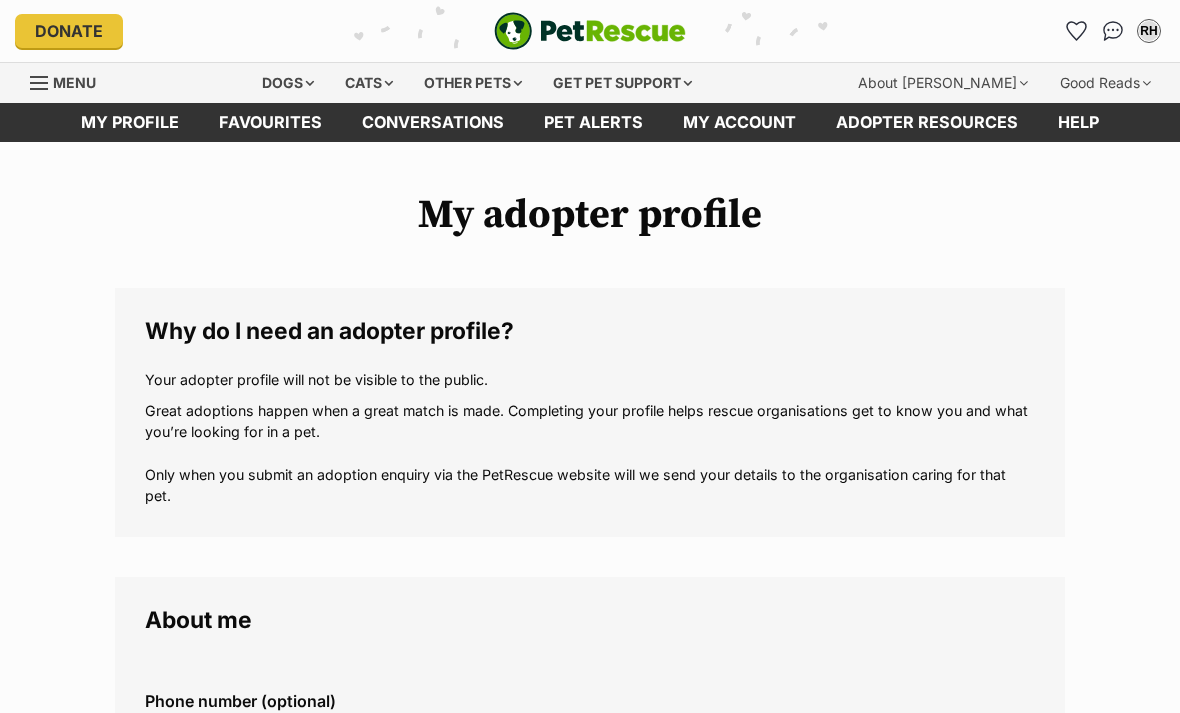 scroll, scrollTop: 0, scrollLeft: 0, axis: both 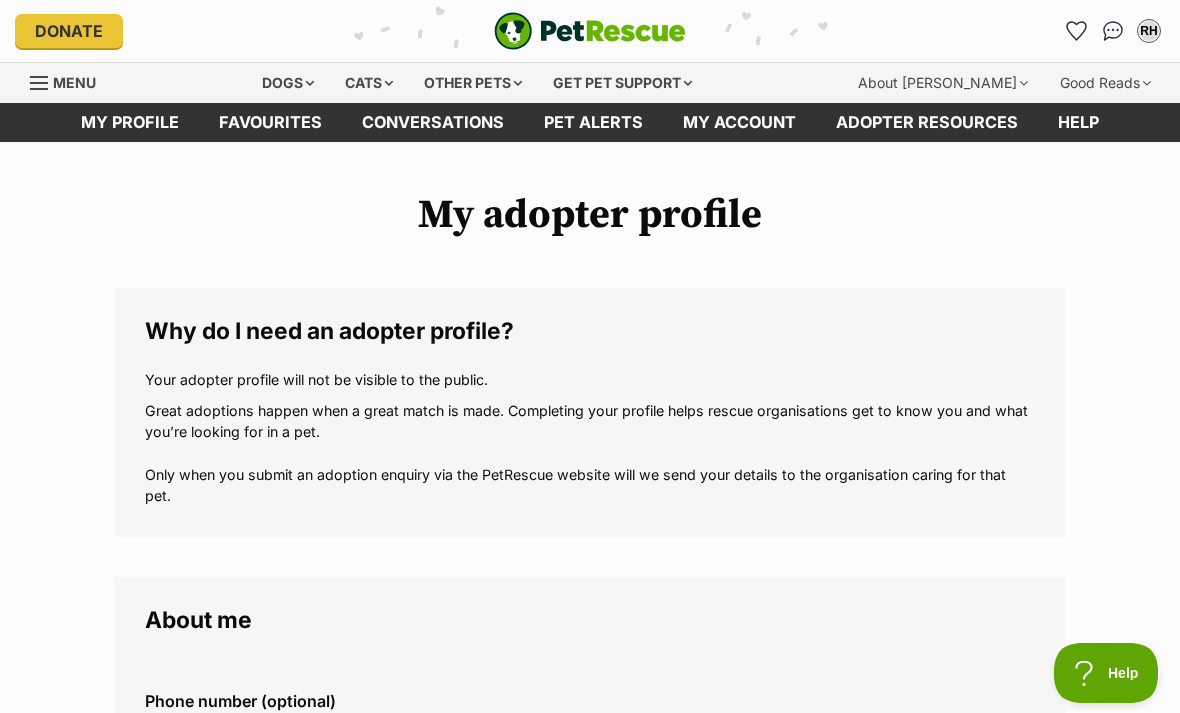 click on "RH" at bounding box center (1149, 31) 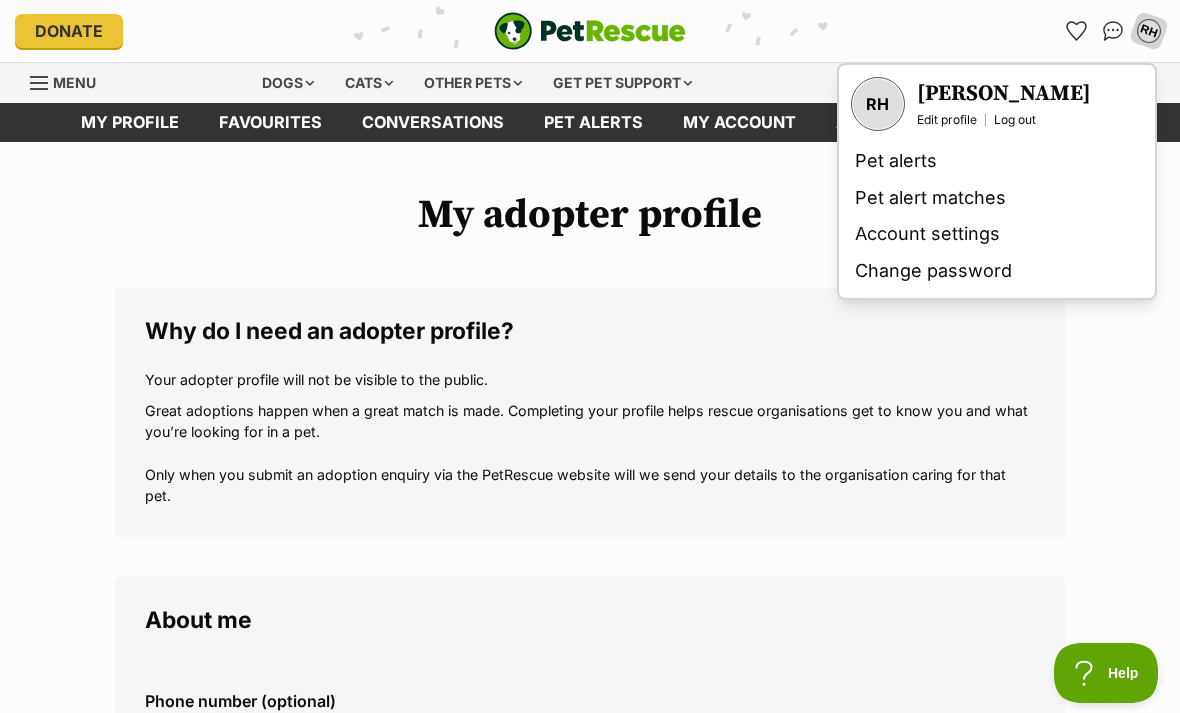 click on "Pet alerts" at bounding box center [997, 161] 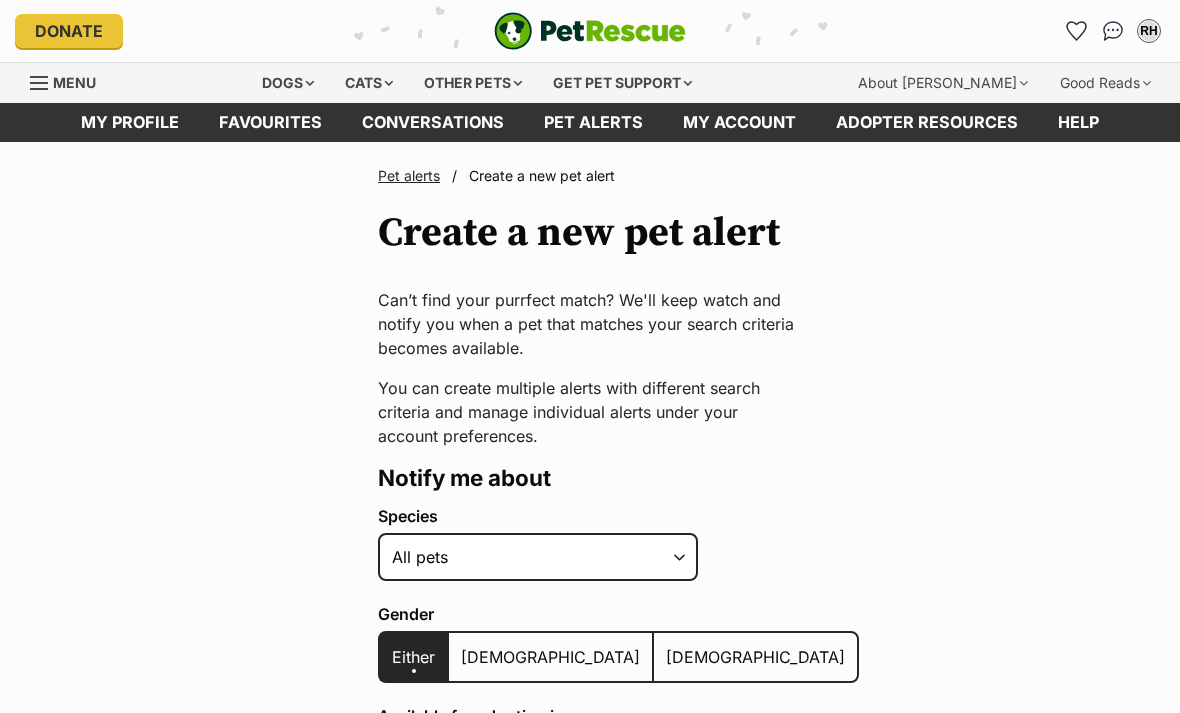 scroll, scrollTop: 0, scrollLeft: 0, axis: both 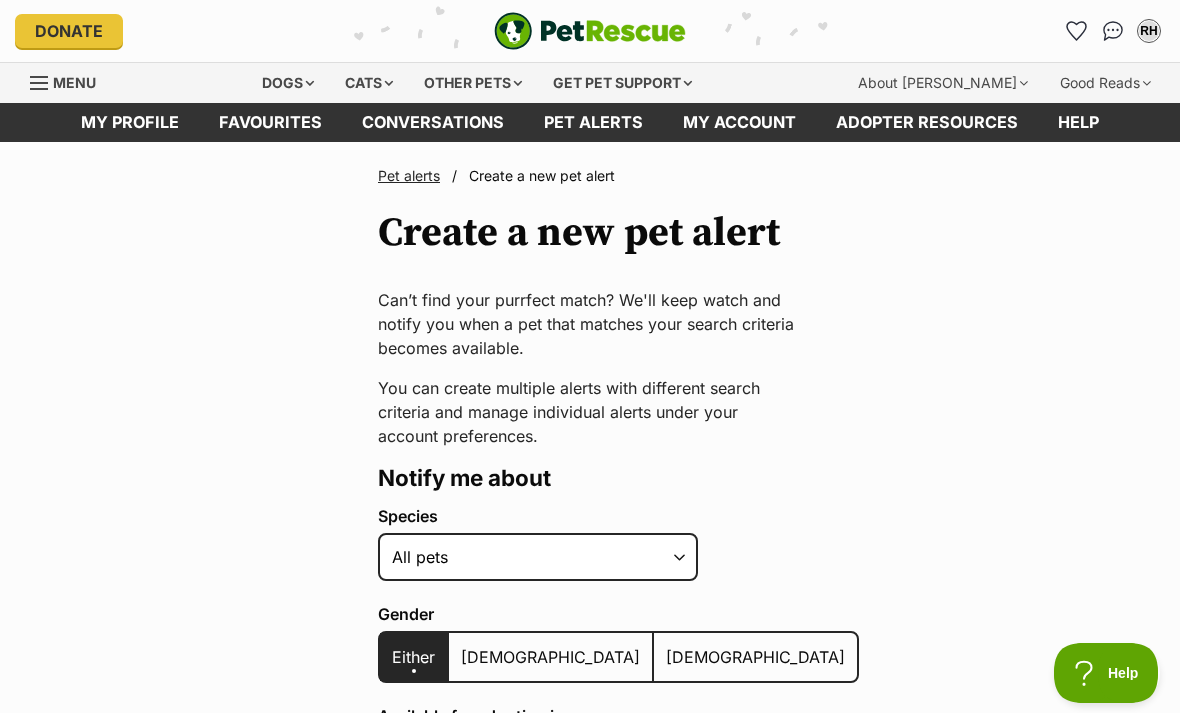 click on "Favourites" at bounding box center [270, 122] 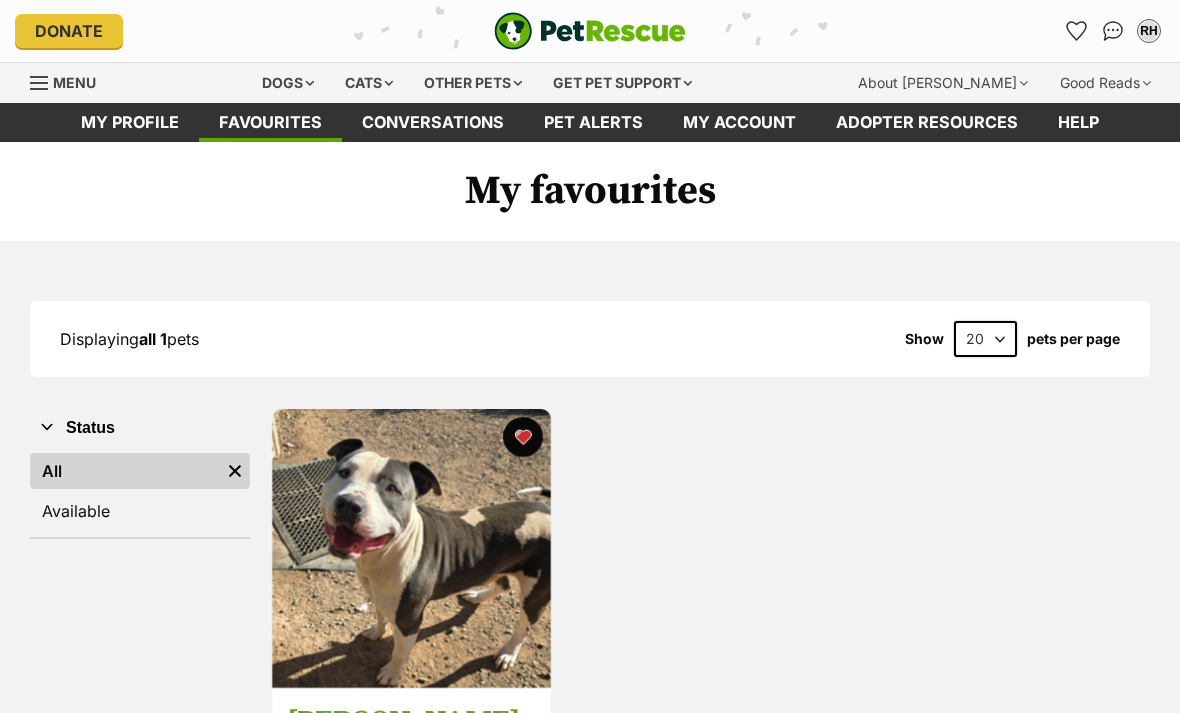 scroll, scrollTop: 0, scrollLeft: 0, axis: both 